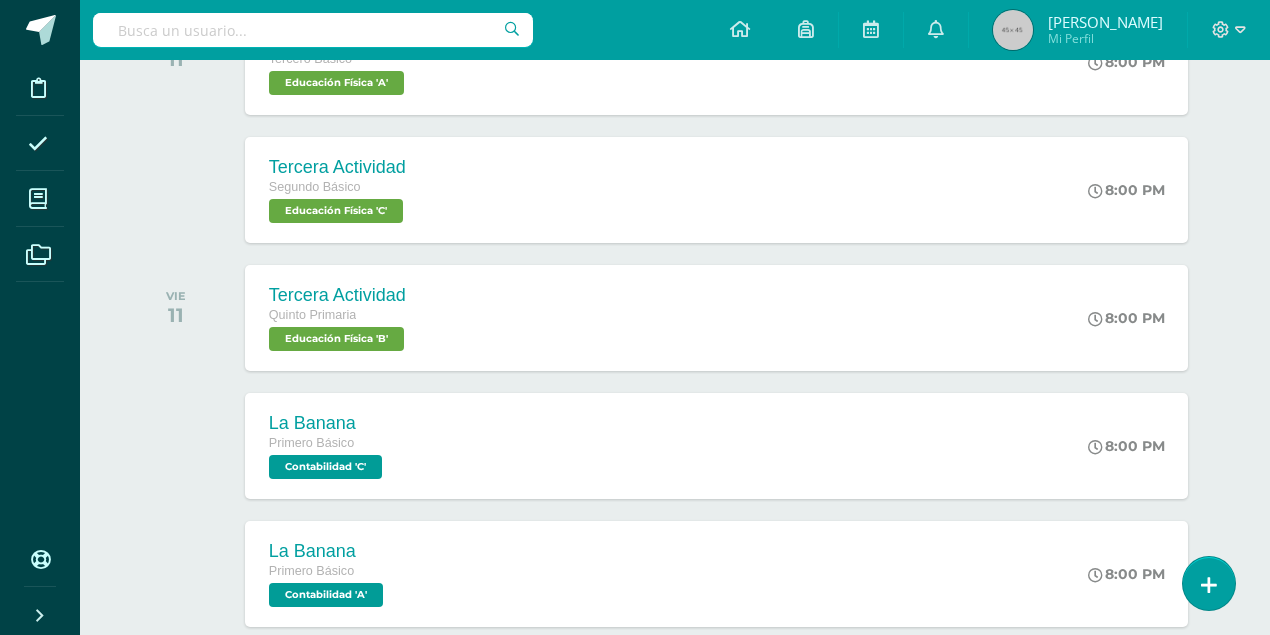 scroll, scrollTop: 984, scrollLeft: 0, axis: vertical 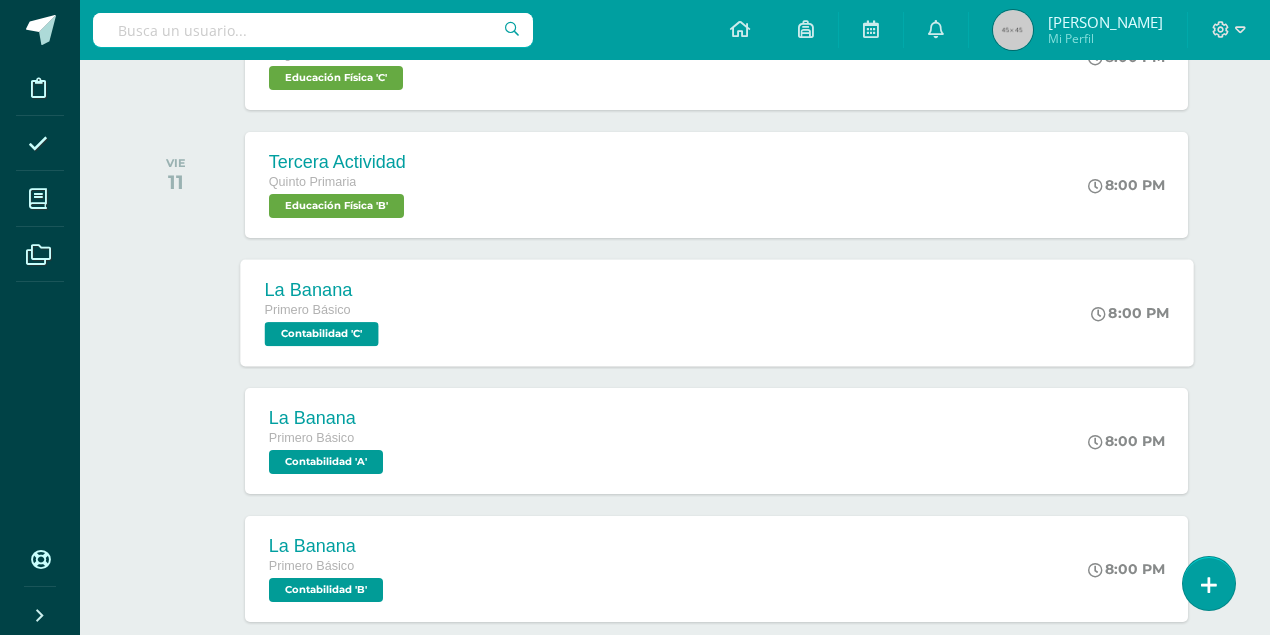 click on "Contabilidad 'C'" at bounding box center (321, 334) 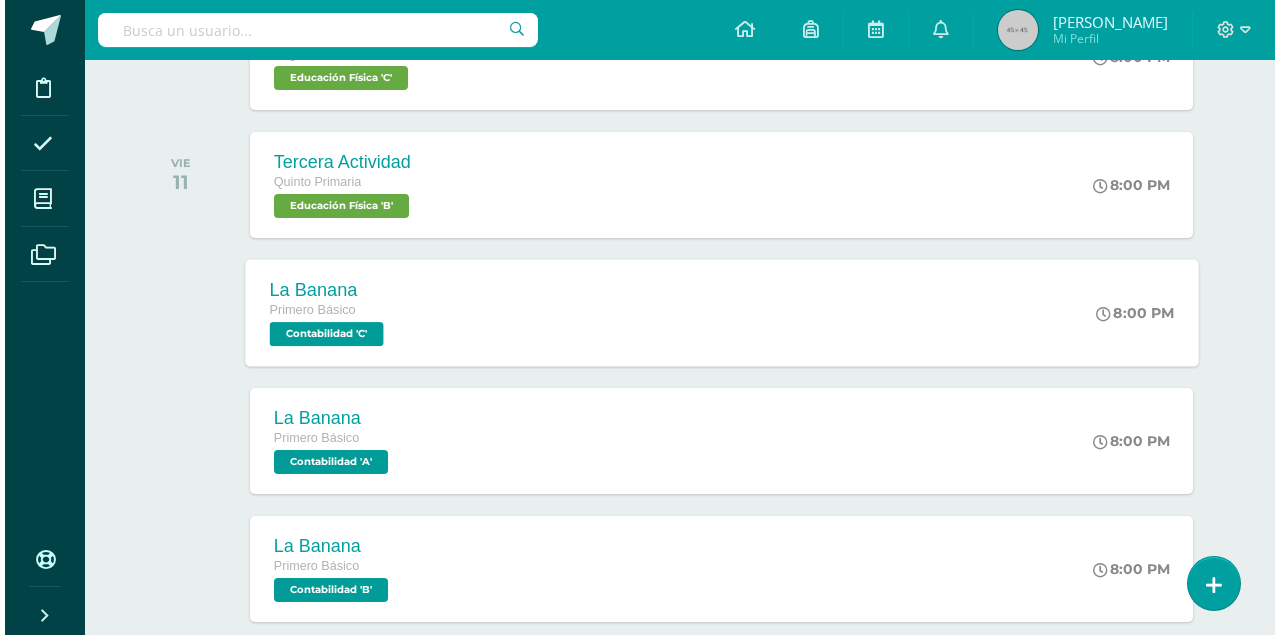 scroll, scrollTop: 0, scrollLeft: 0, axis: both 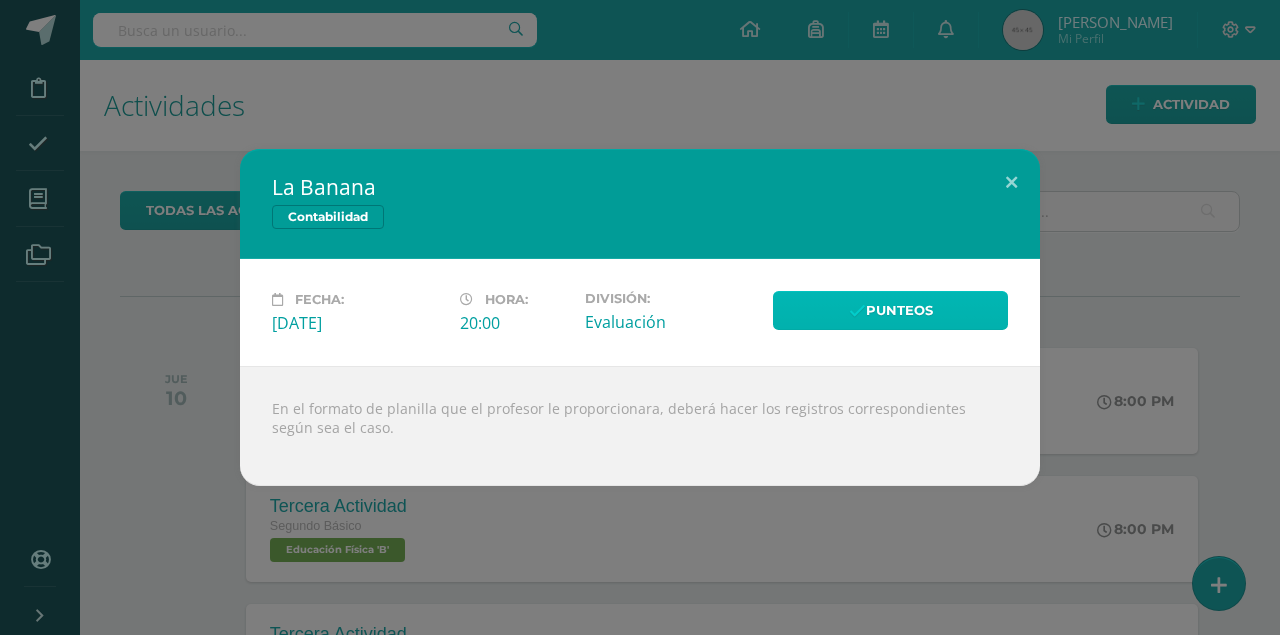 click on "Punteos" at bounding box center [890, 310] 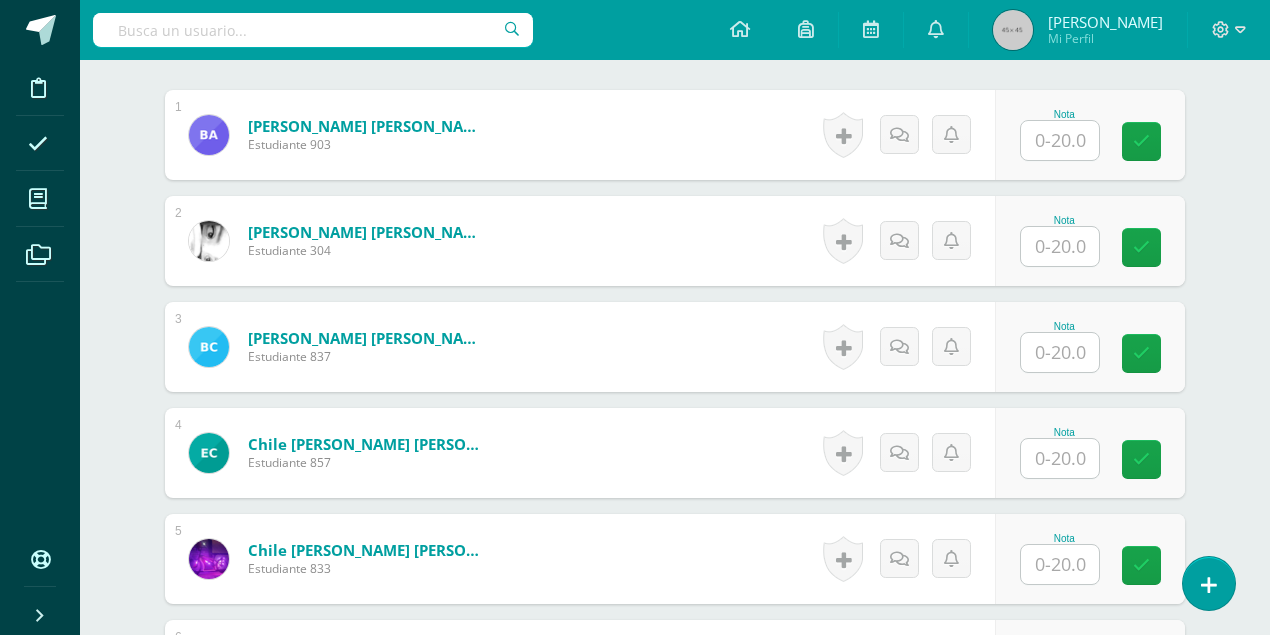 scroll, scrollTop: 626, scrollLeft: 0, axis: vertical 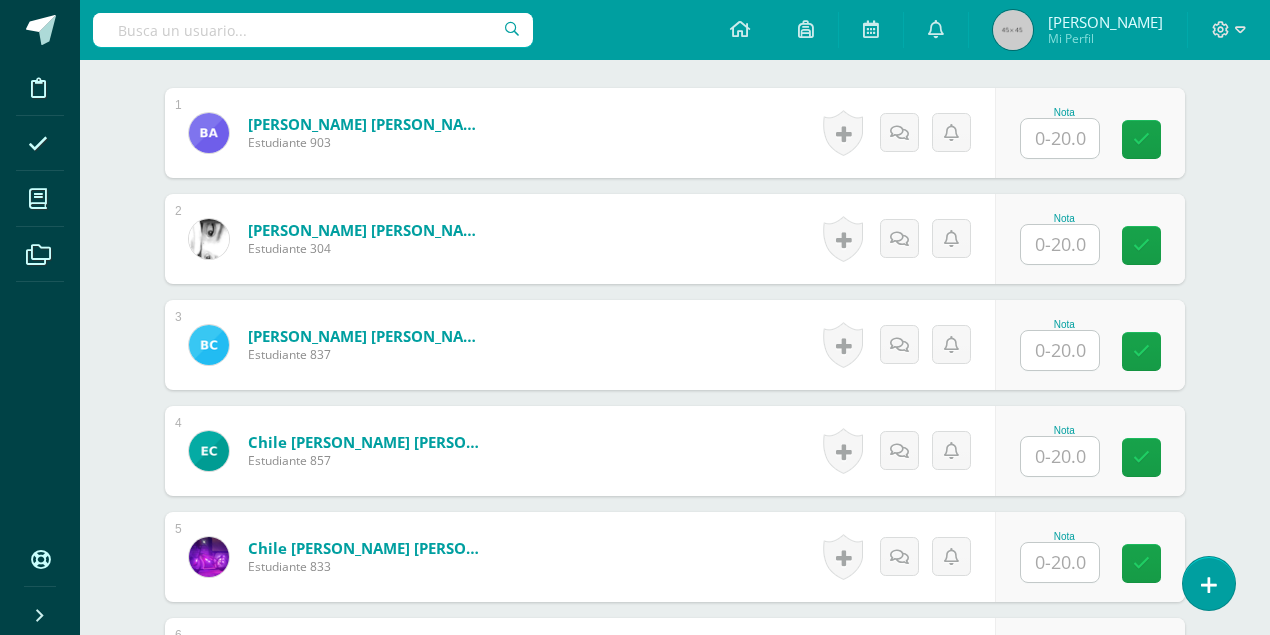 click at bounding box center (1060, 138) 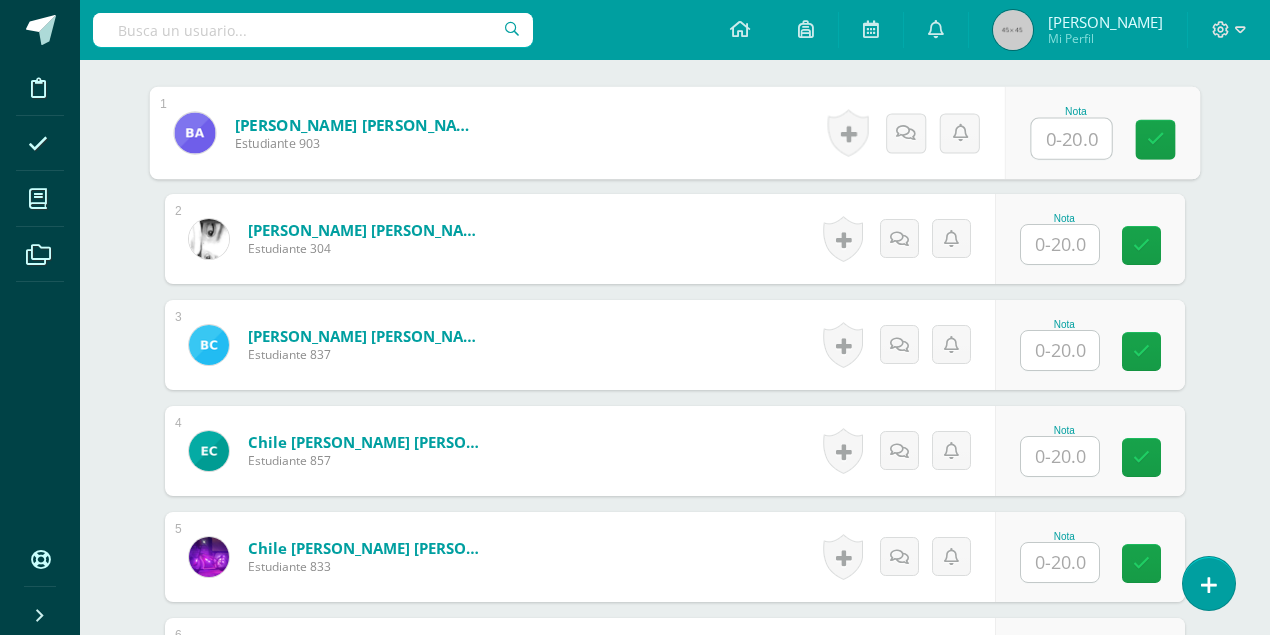scroll, scrollTop: 627, scrollLeft: 0, axis: vertical 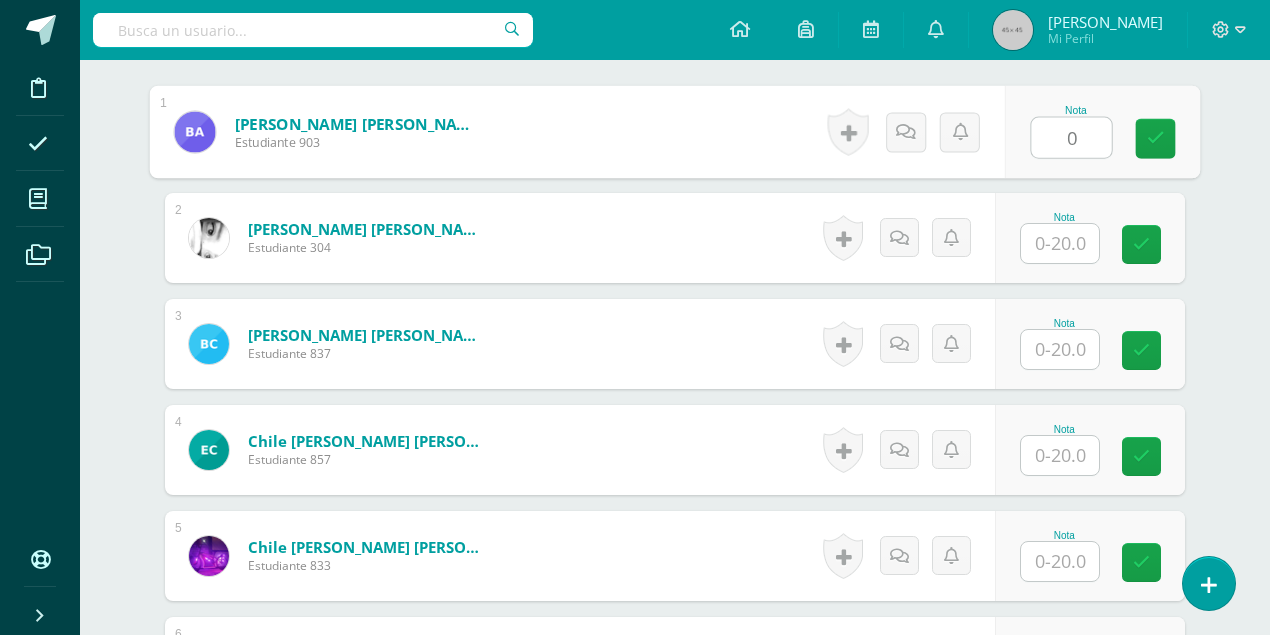 type on "0" 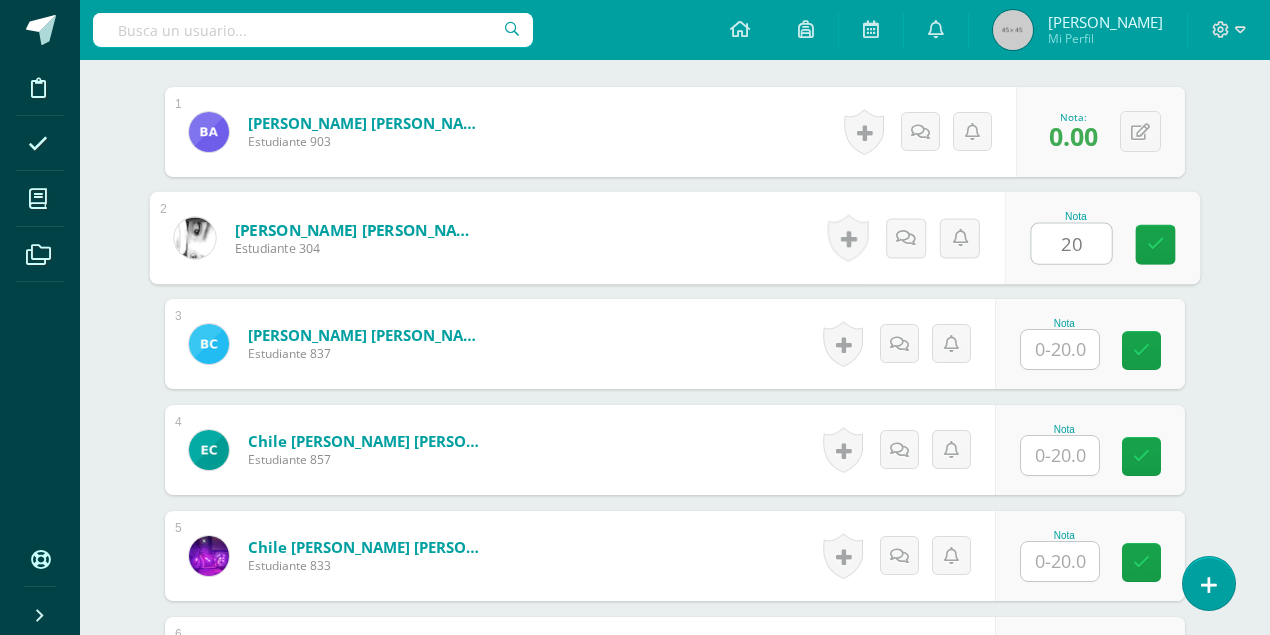 type on "20" 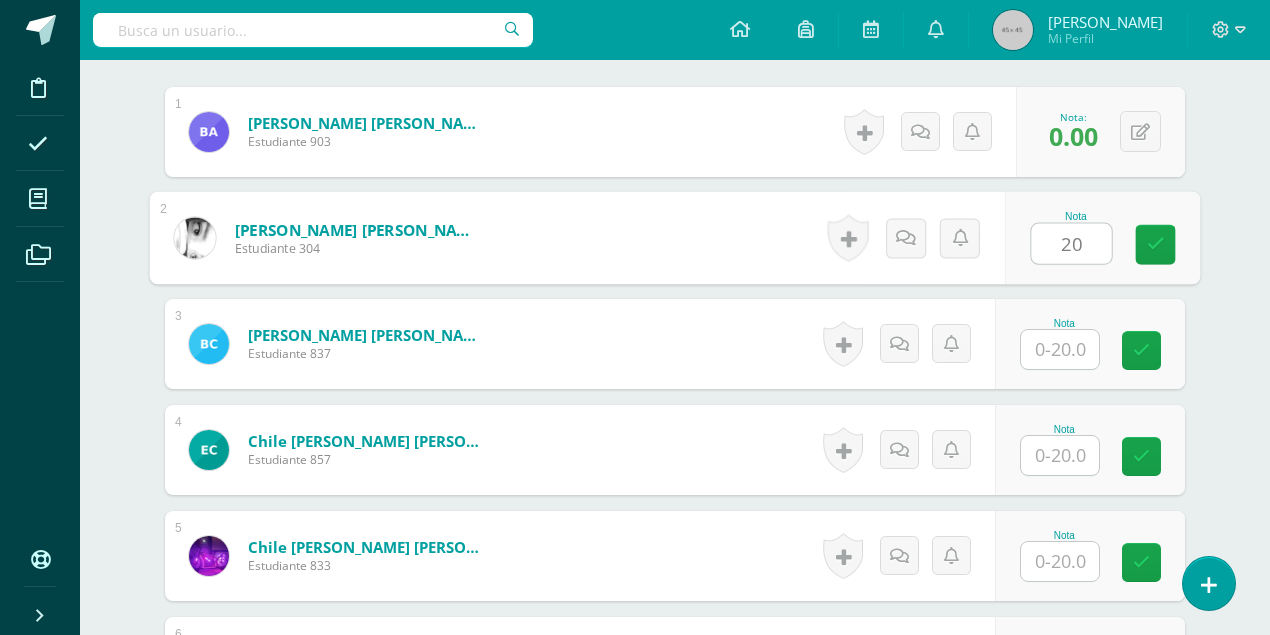 scroll, scrollTop: 628, scrollLeft: 0, axis: vertical 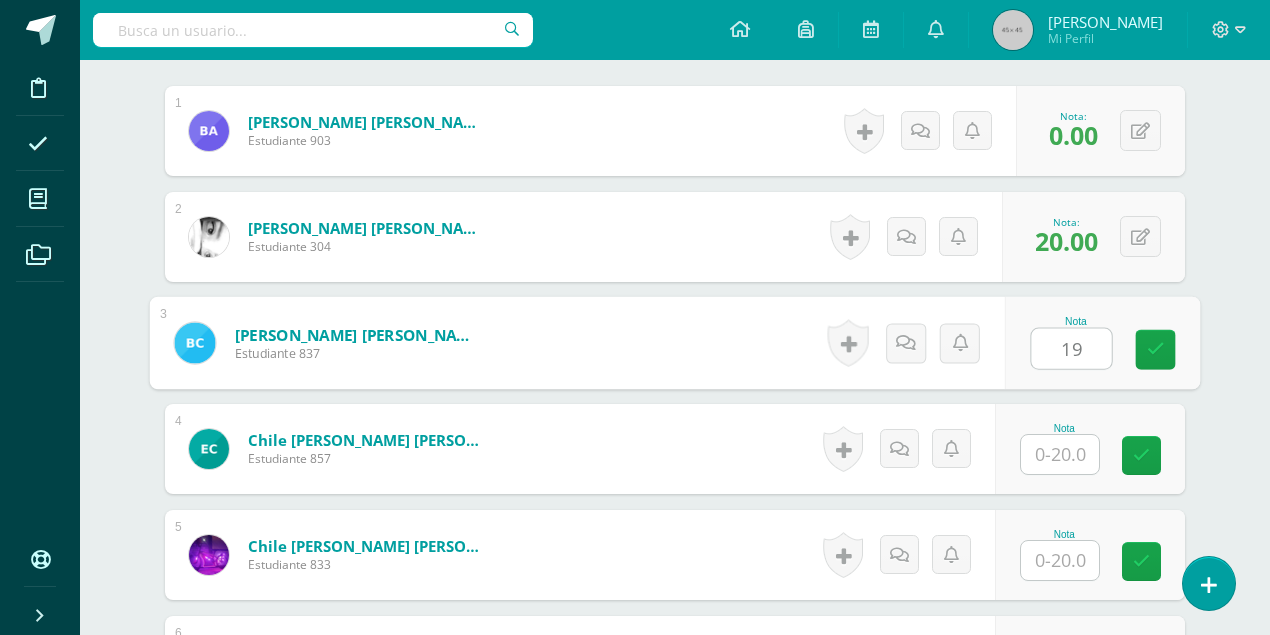 type on "19" 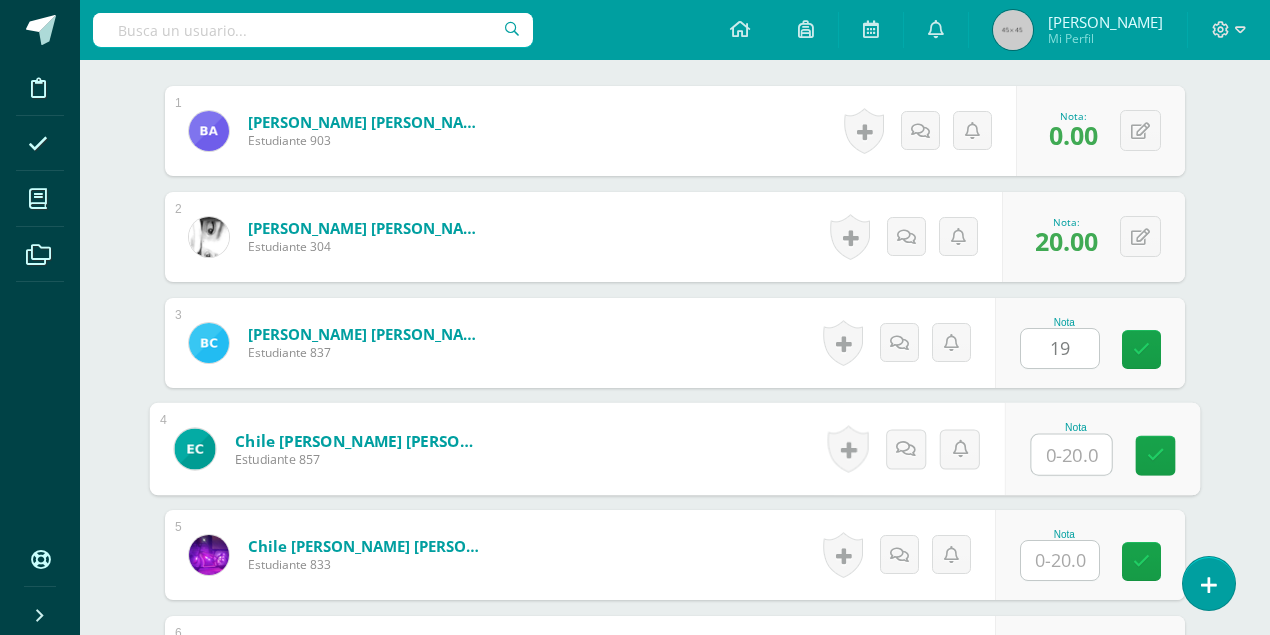 scroll, scrollTop: 630, scrollLeft: 0, axis: vertical 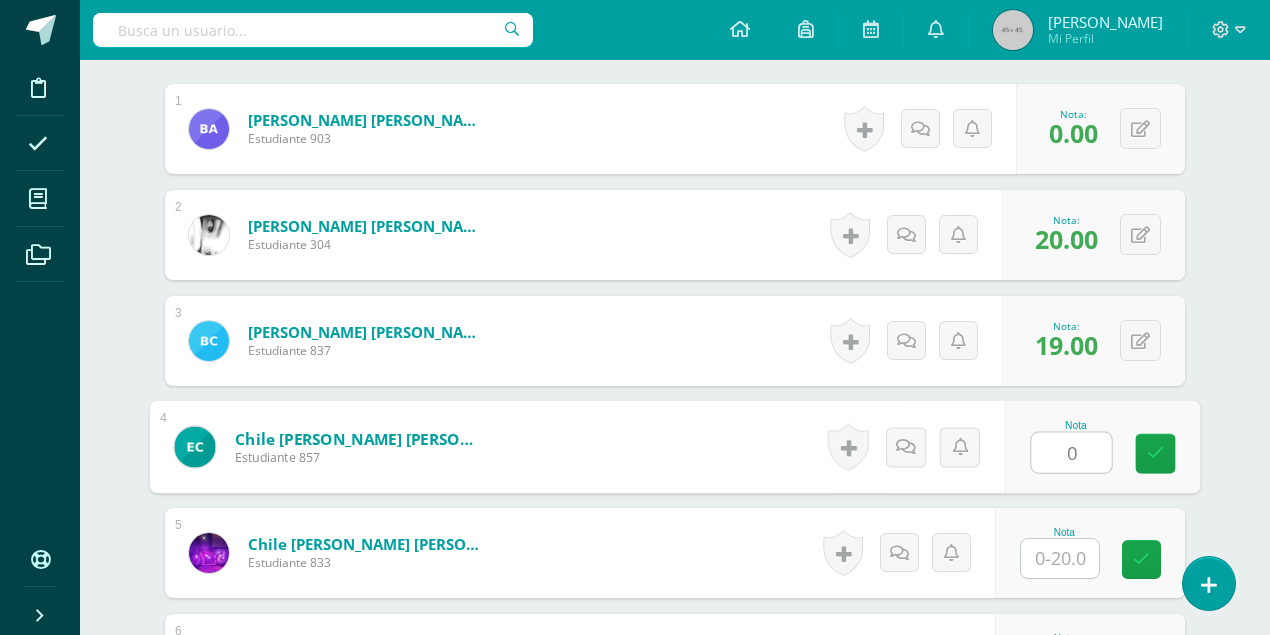 type on "0" 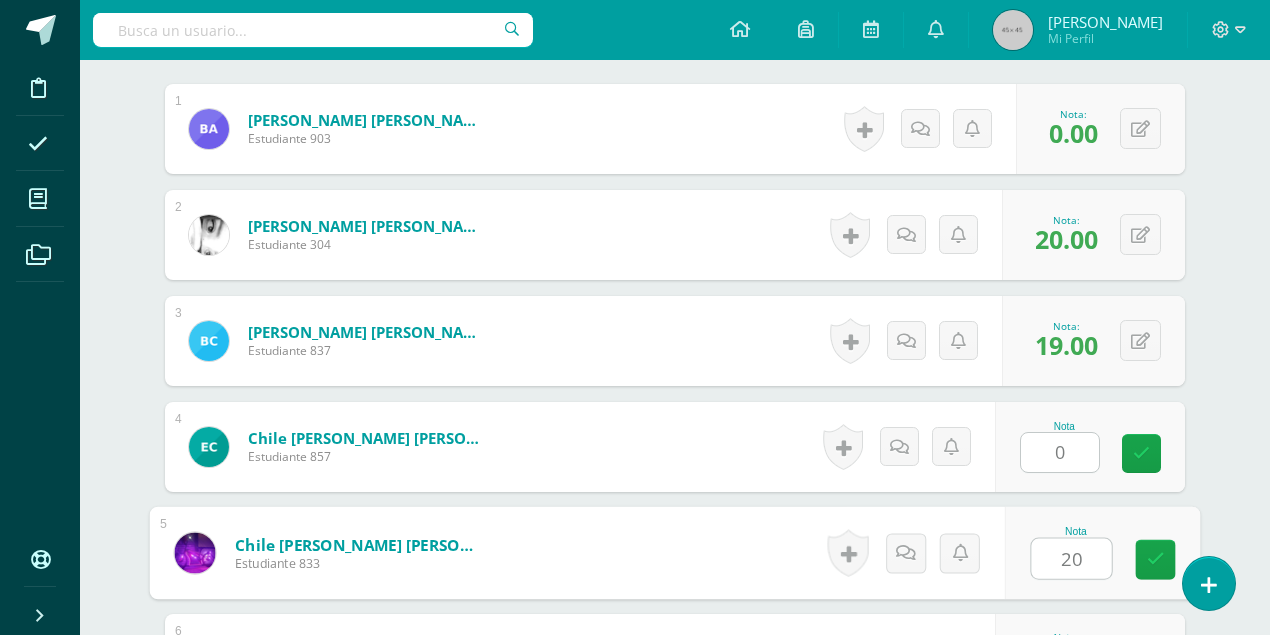 type on "20" 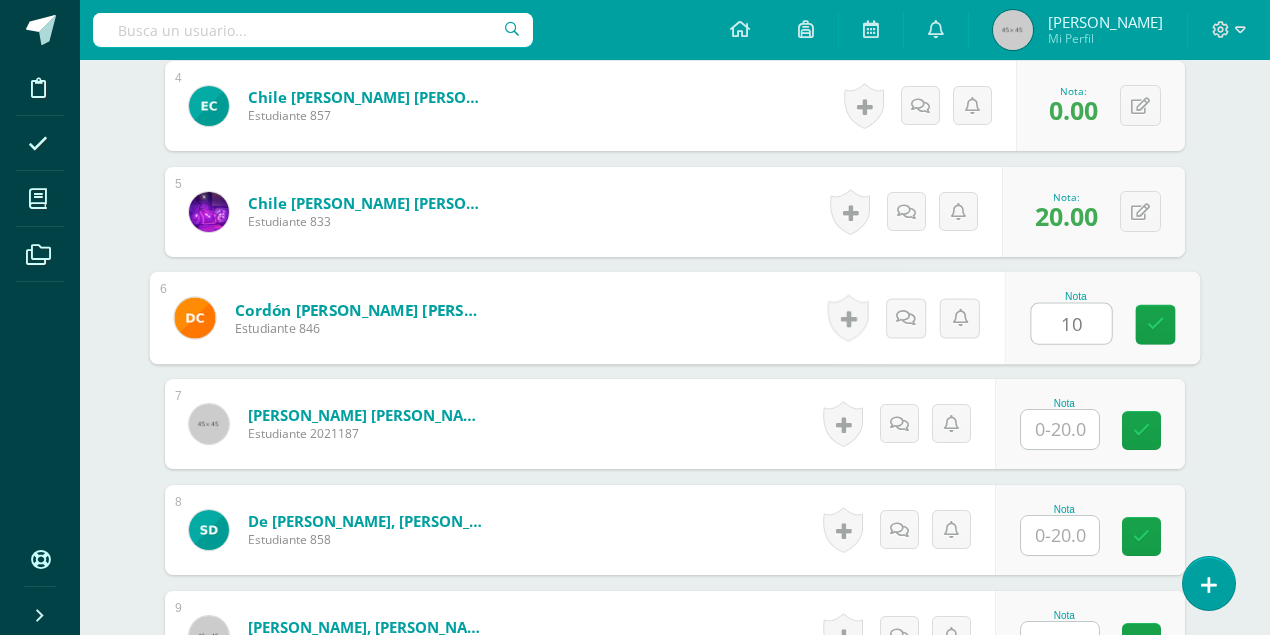 type on "10" 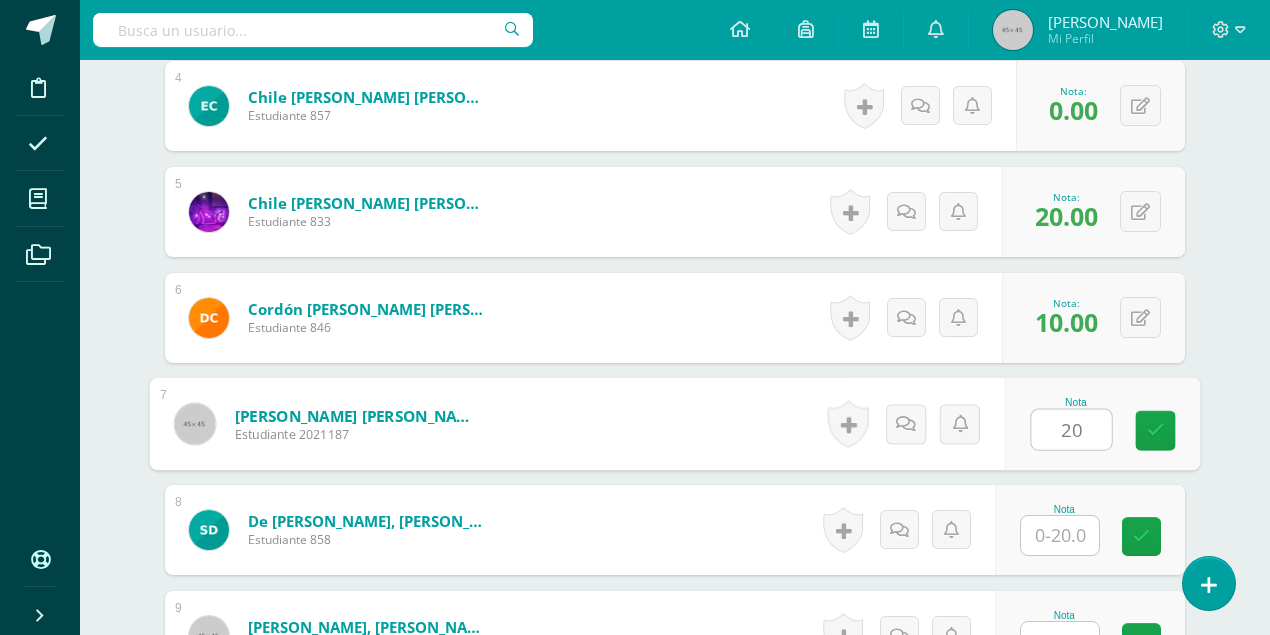 type on "20" 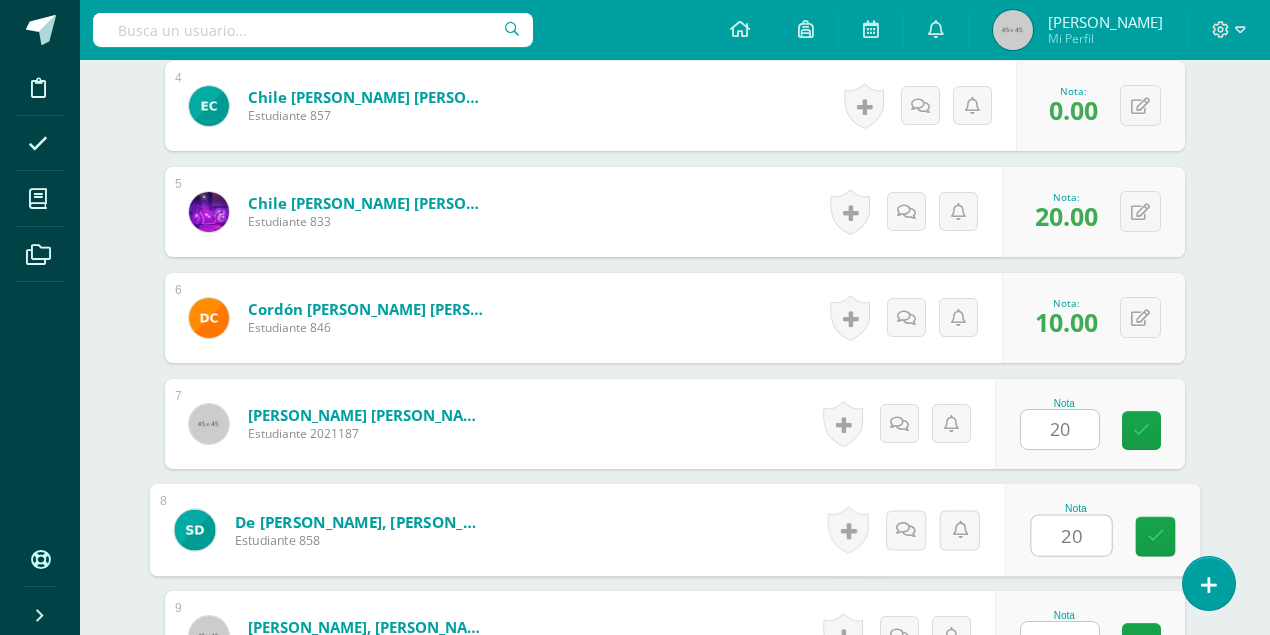type on "20" 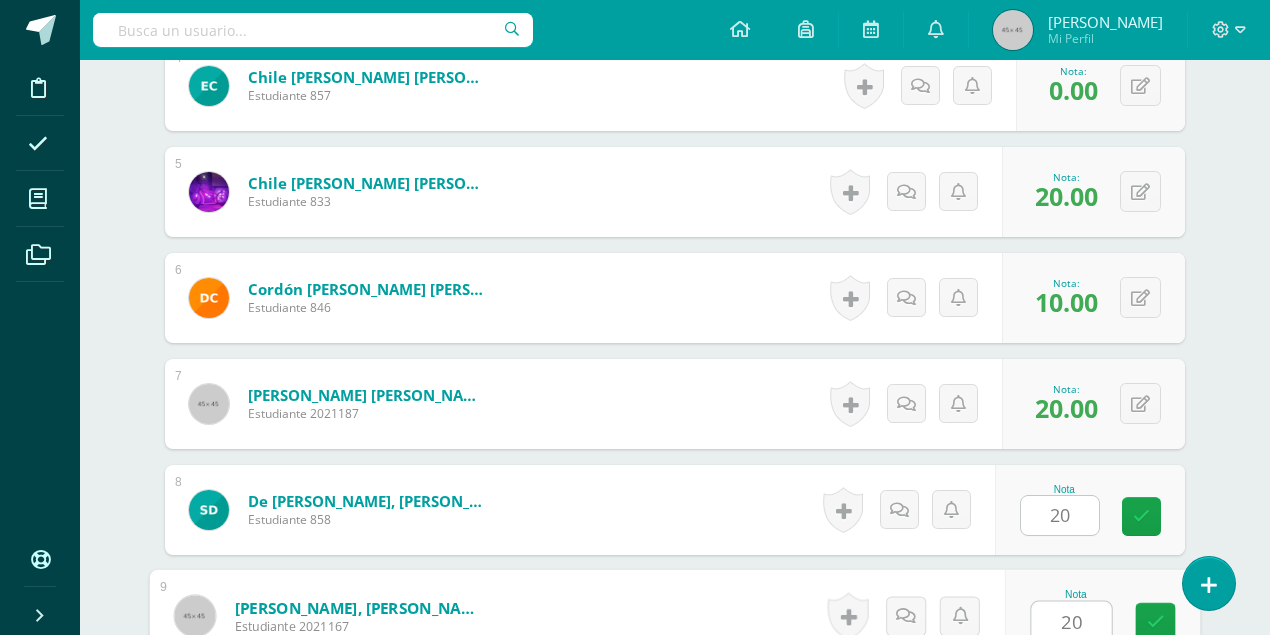 type on "20" 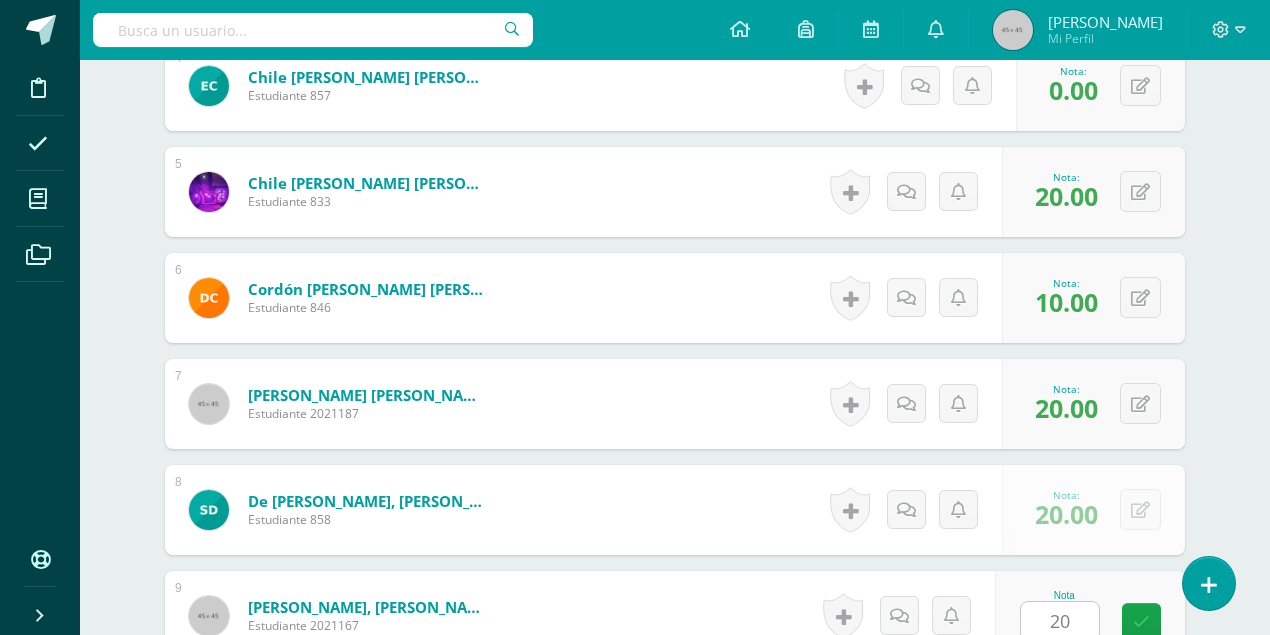 scroll, scrollTop: 1395, scrollLeft: 0, axis: vertical 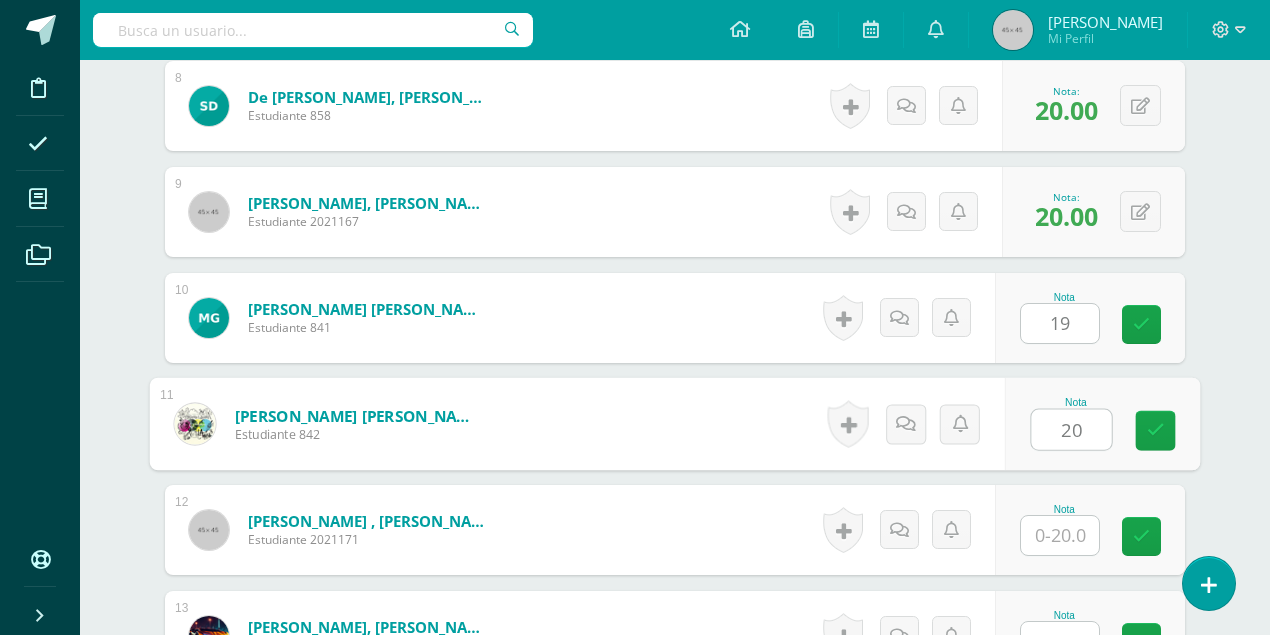 type on "20" 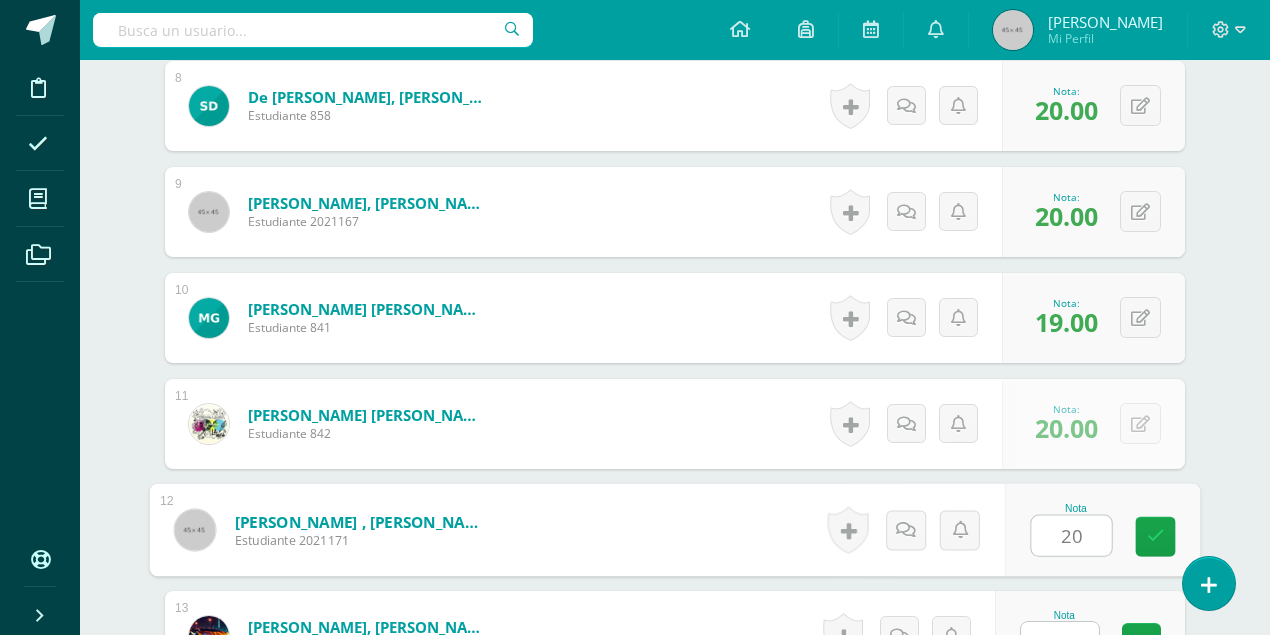 type on "20" 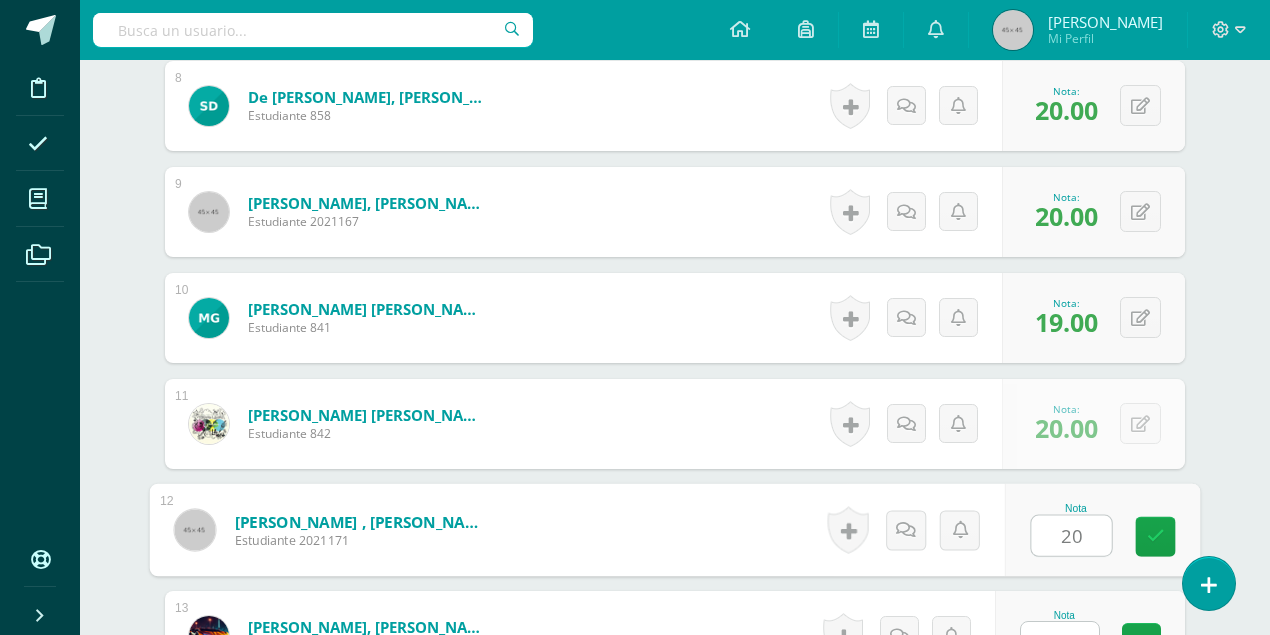 scroll, scrollTop: 1415, scrollLeft: 0, axis: vertical 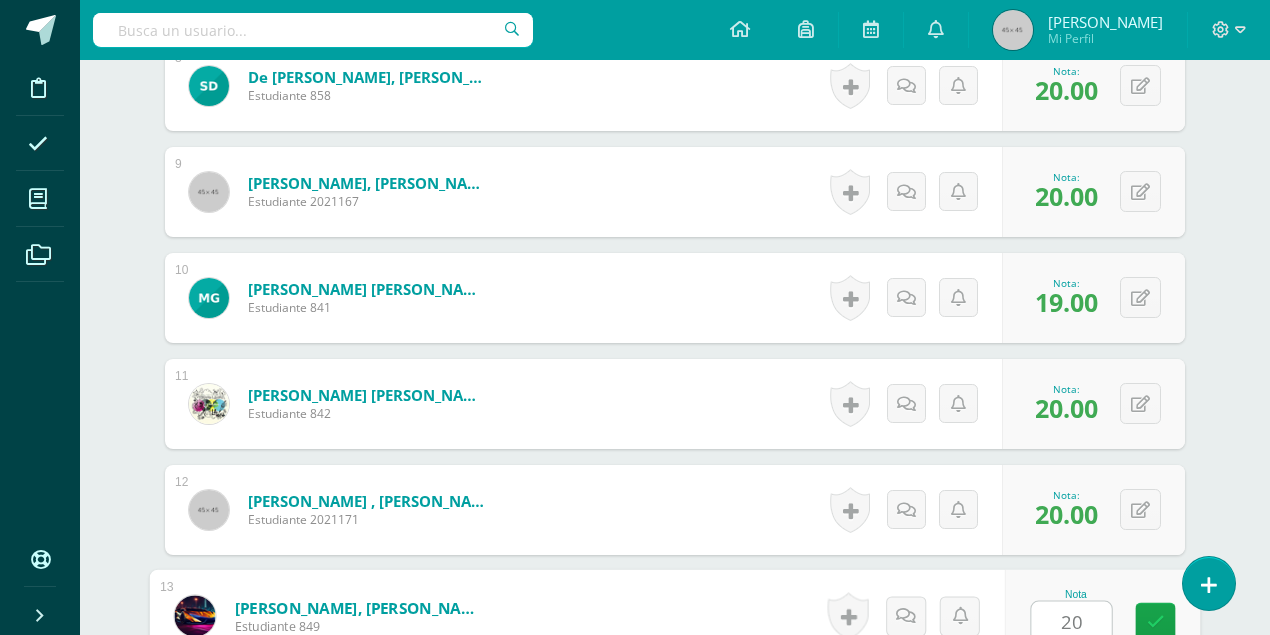 type on "20" 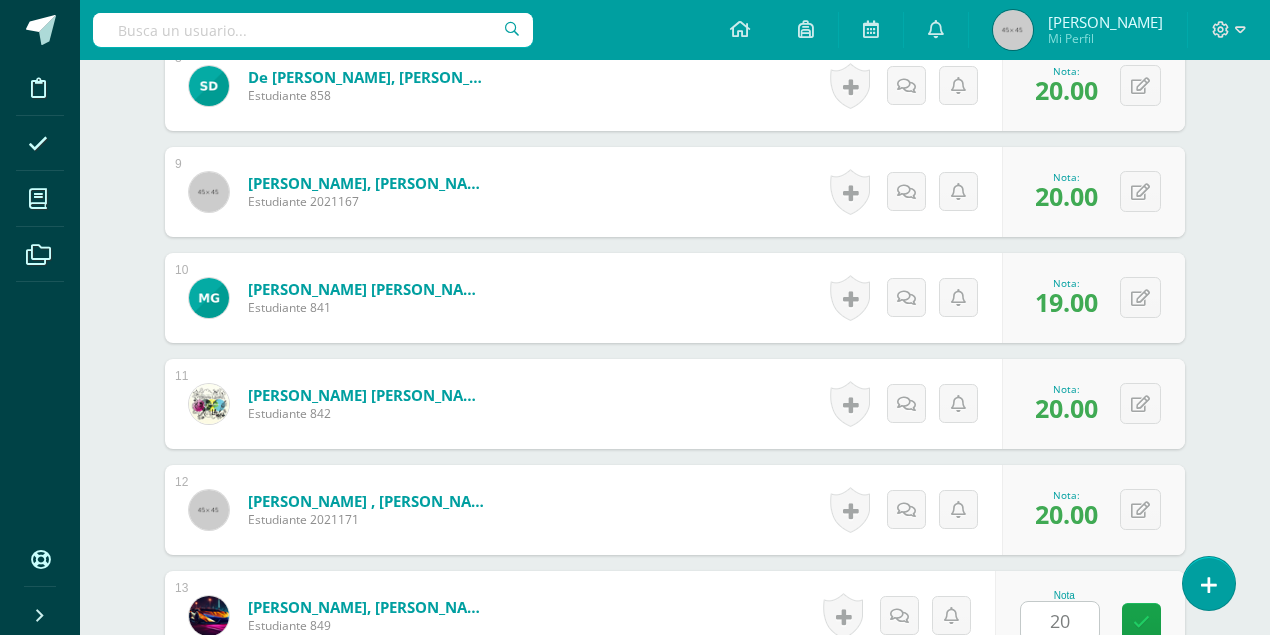 scroll, scrollTop: 1819, scrollLeft: 0, axis: vertical 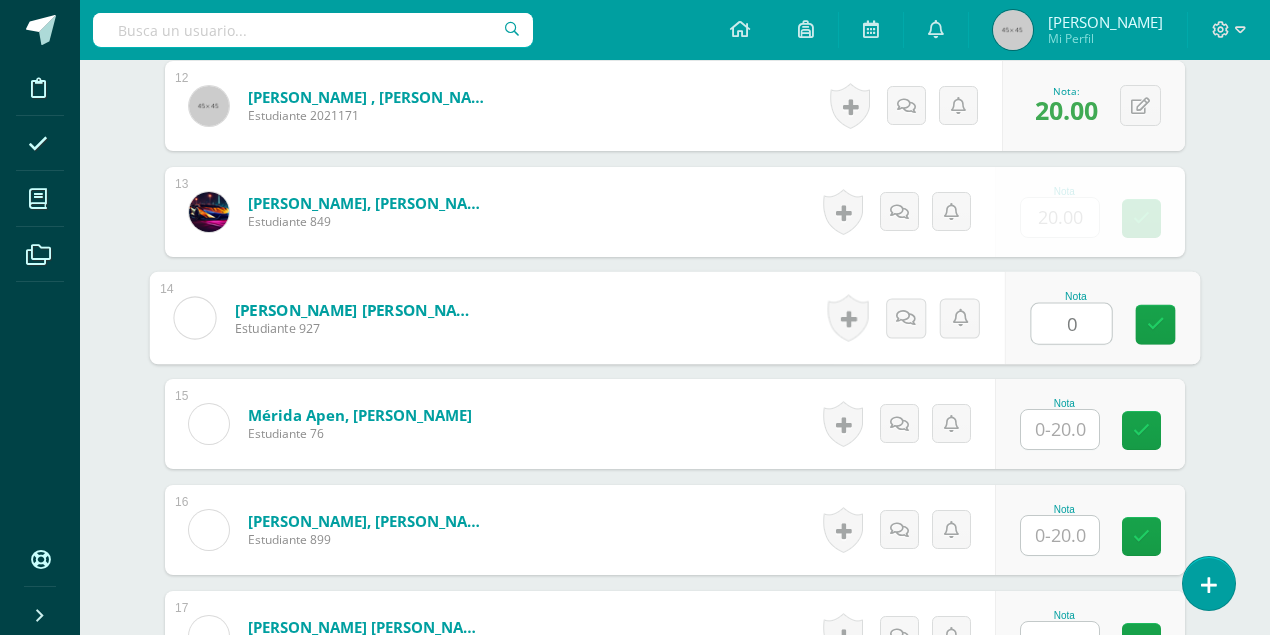 type on "0" 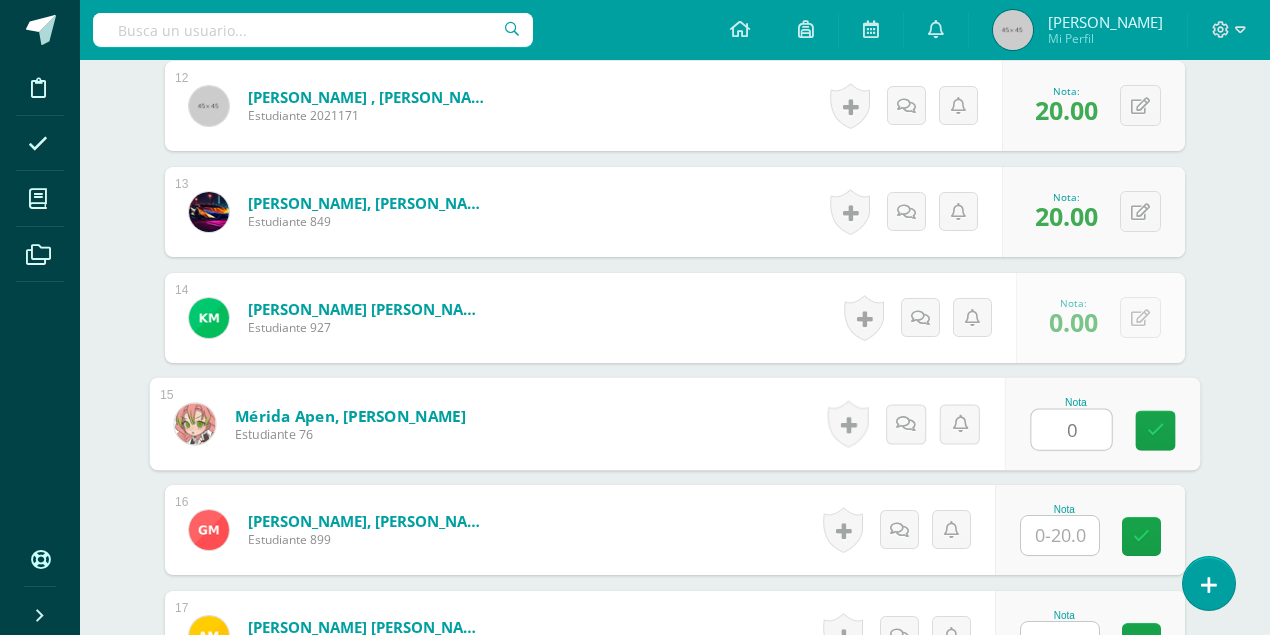 type on "0" 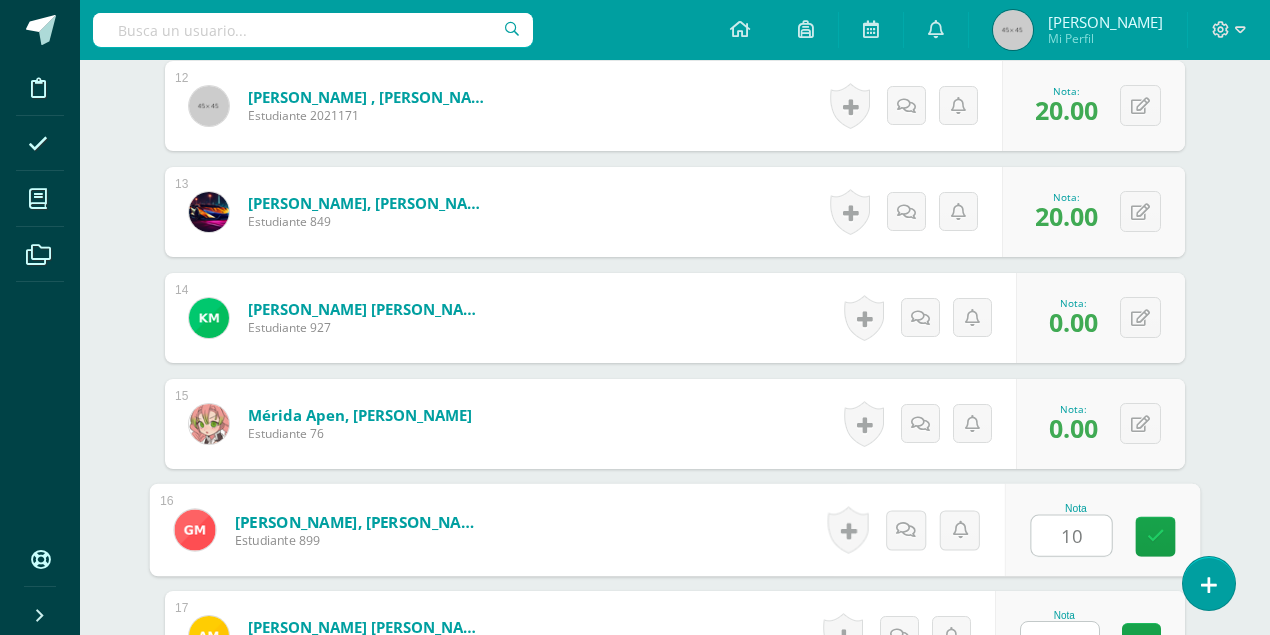 type on "10" 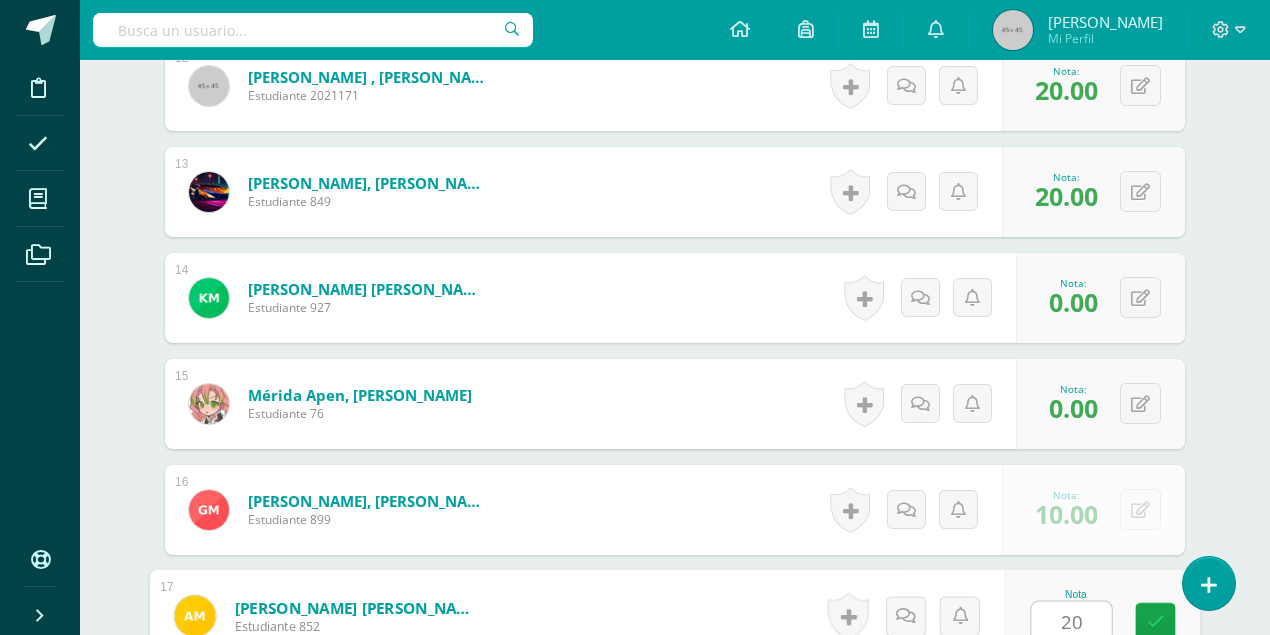 type on "20" 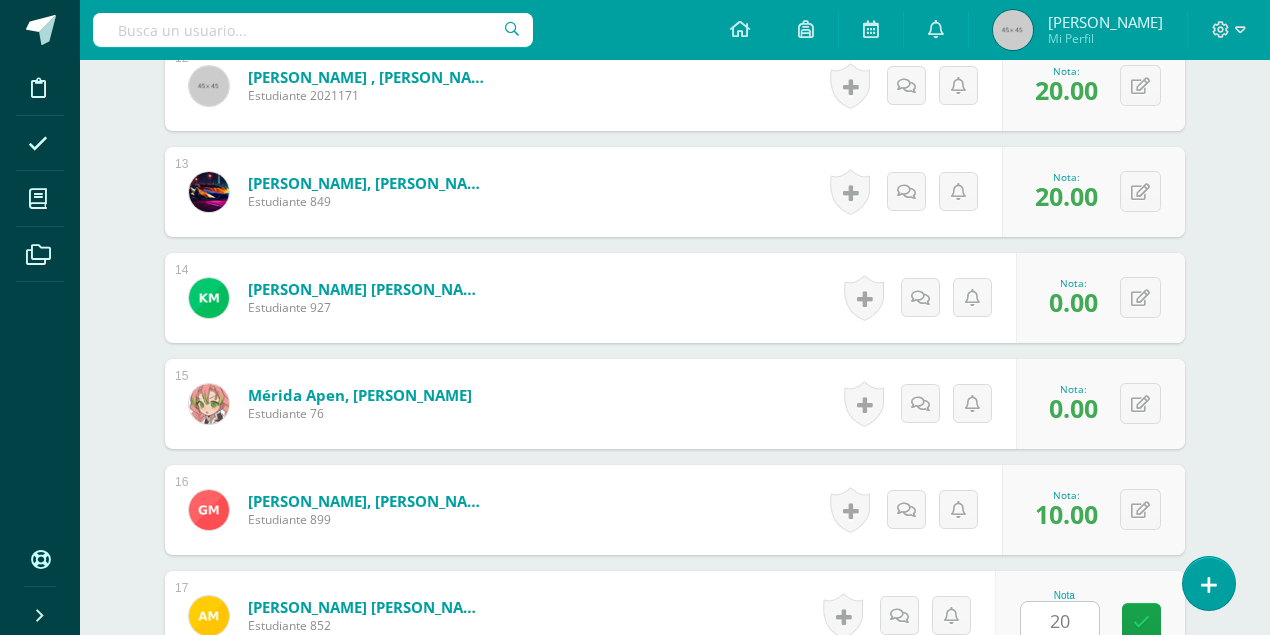 scroll, scrollTop: 2243, scrollLeft: 0, axis: vertical 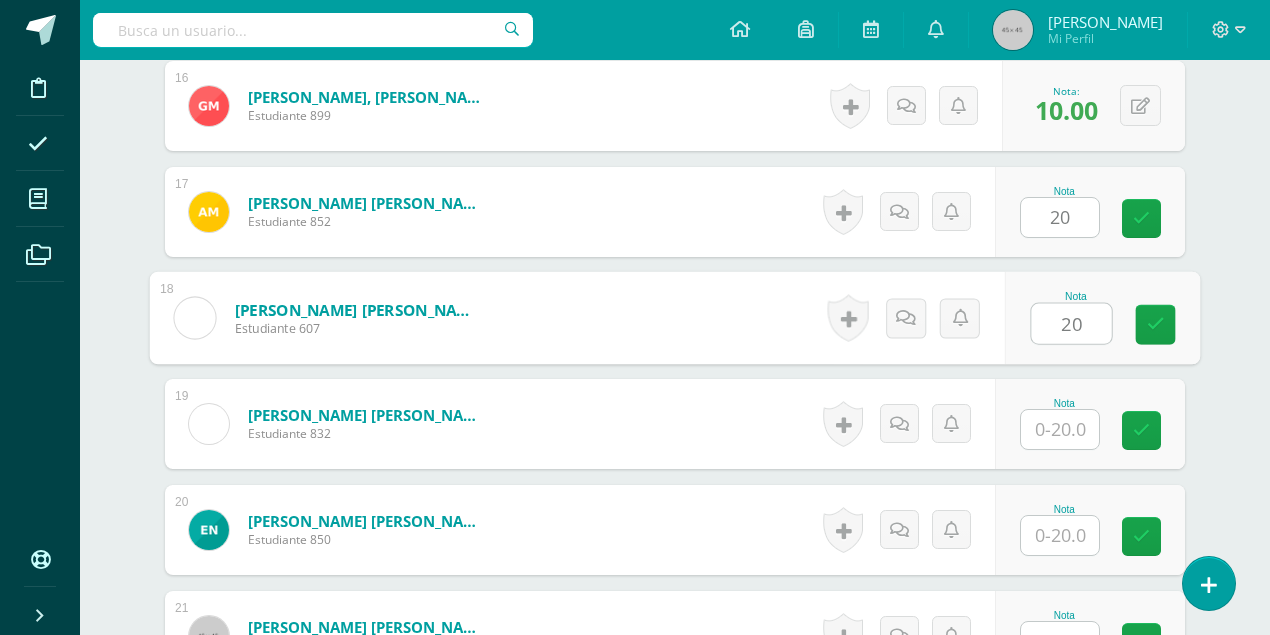 type on "20" 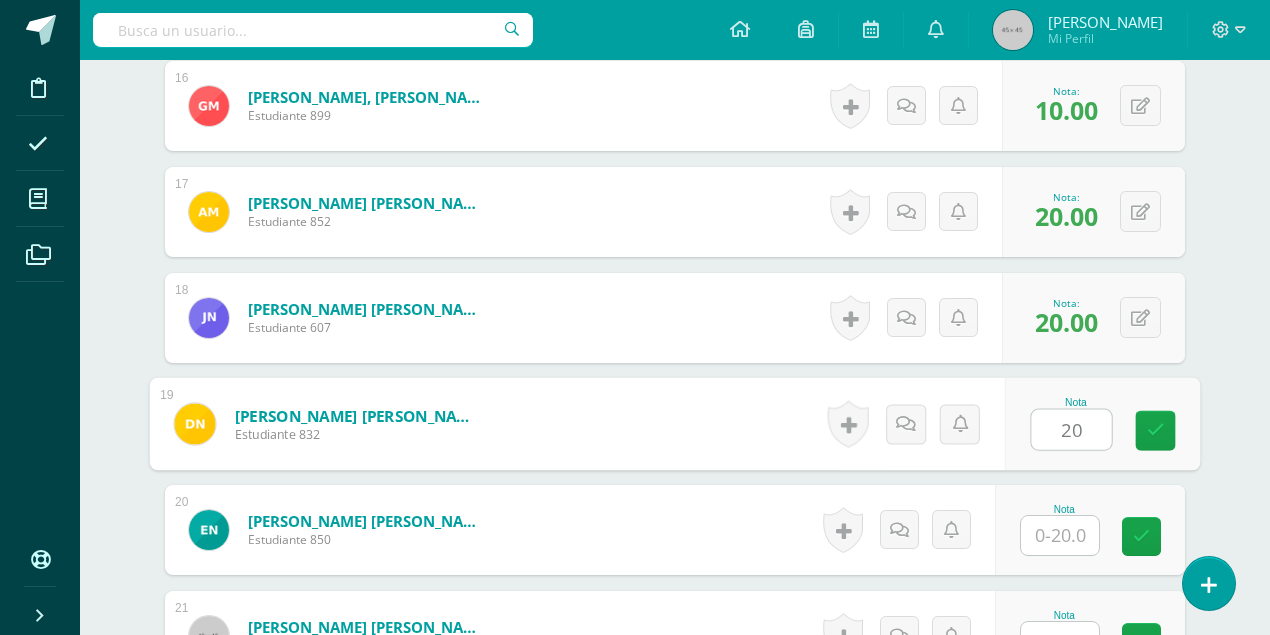 type on "20" 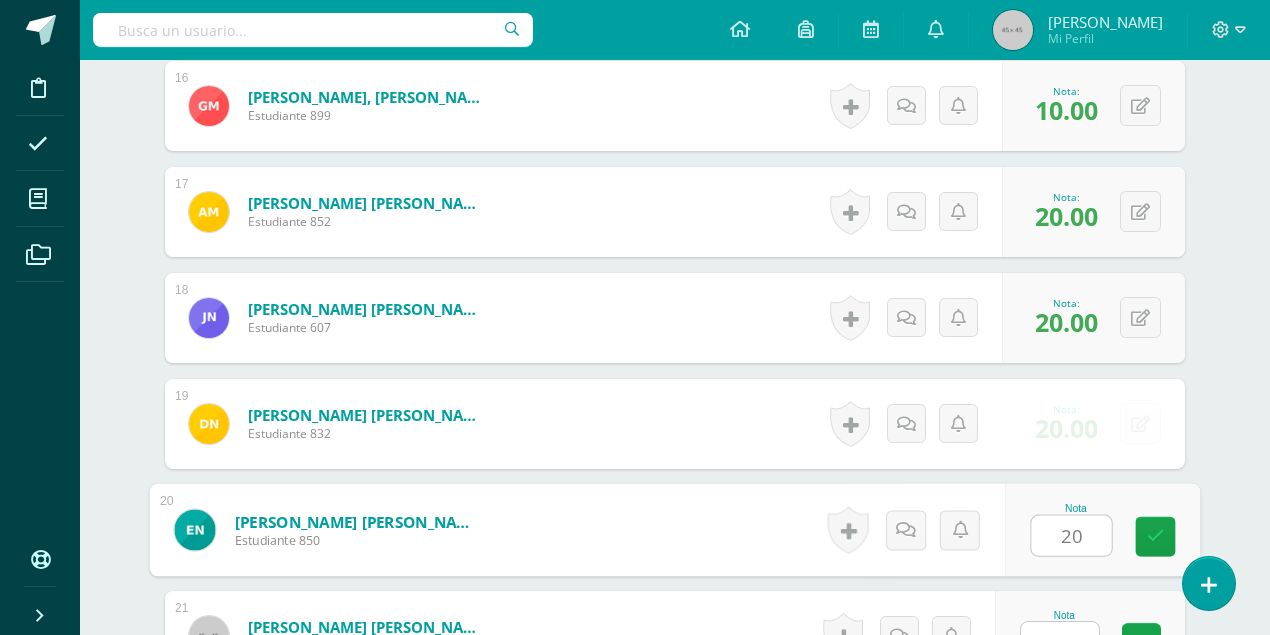 type on "20" 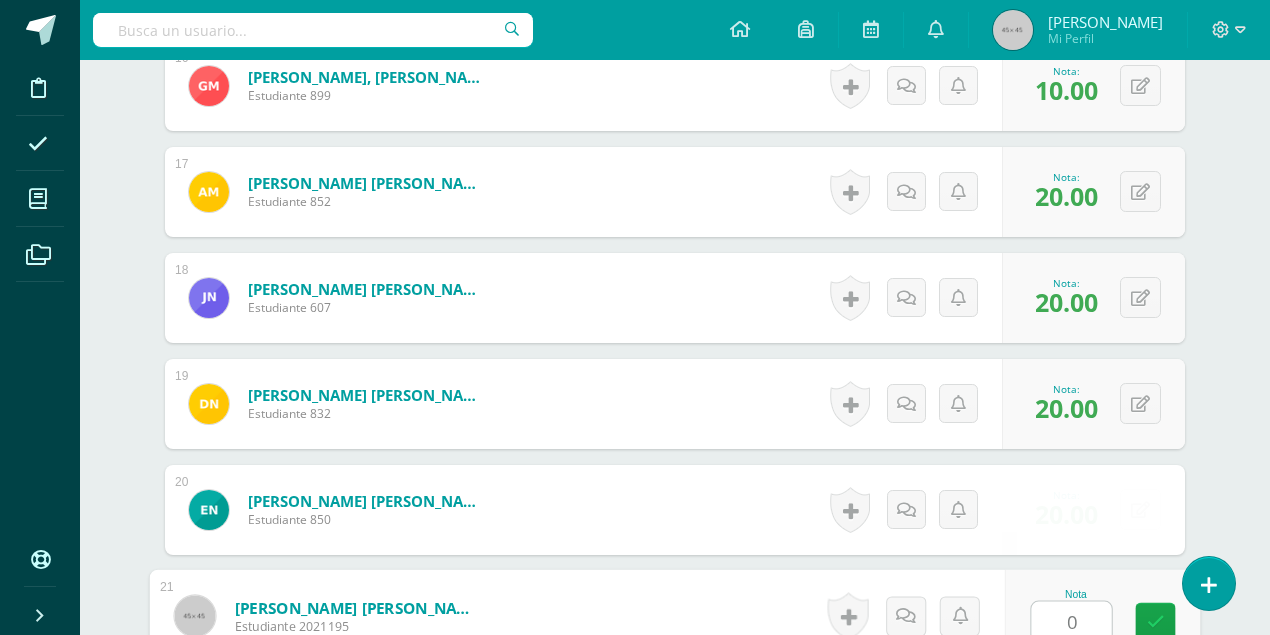type on "0" 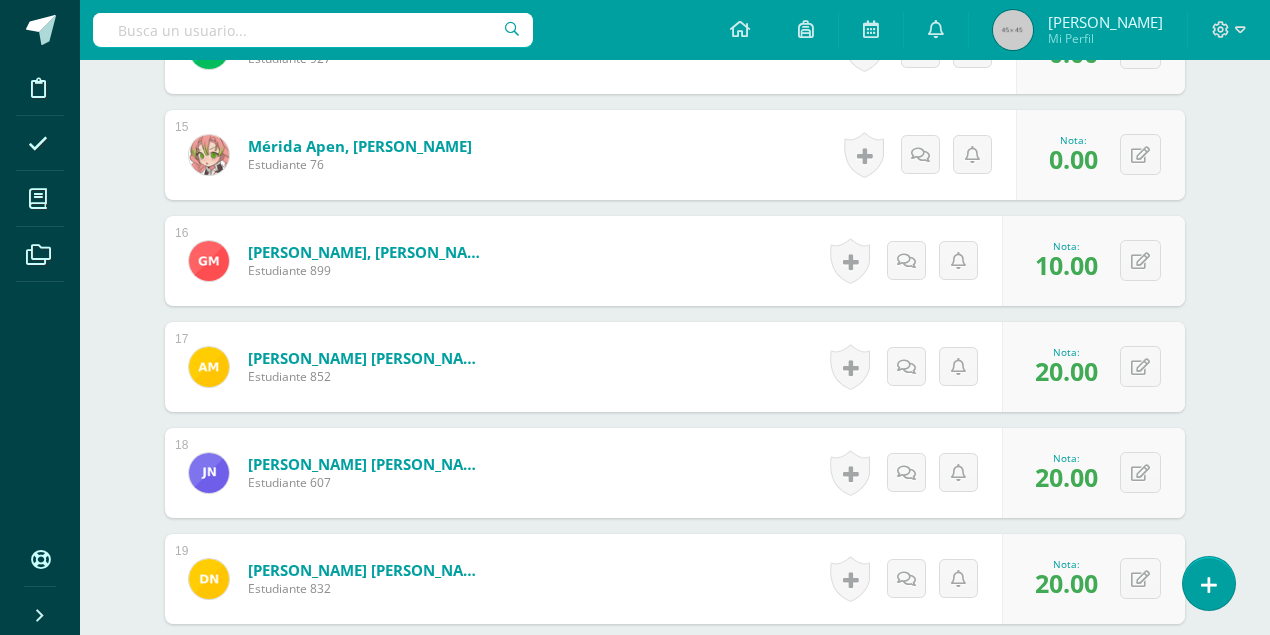 scroll, scrollTop: 2000, scrollLeft: 0, axis: vertical 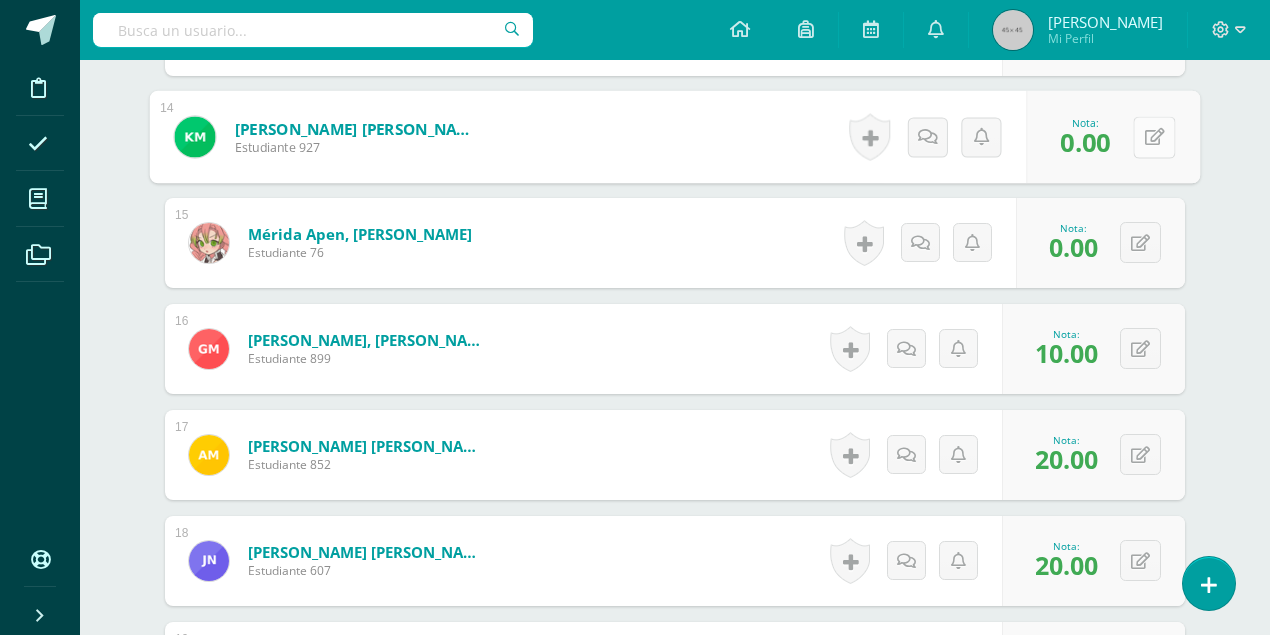 click at bounding box center (1155, 136) 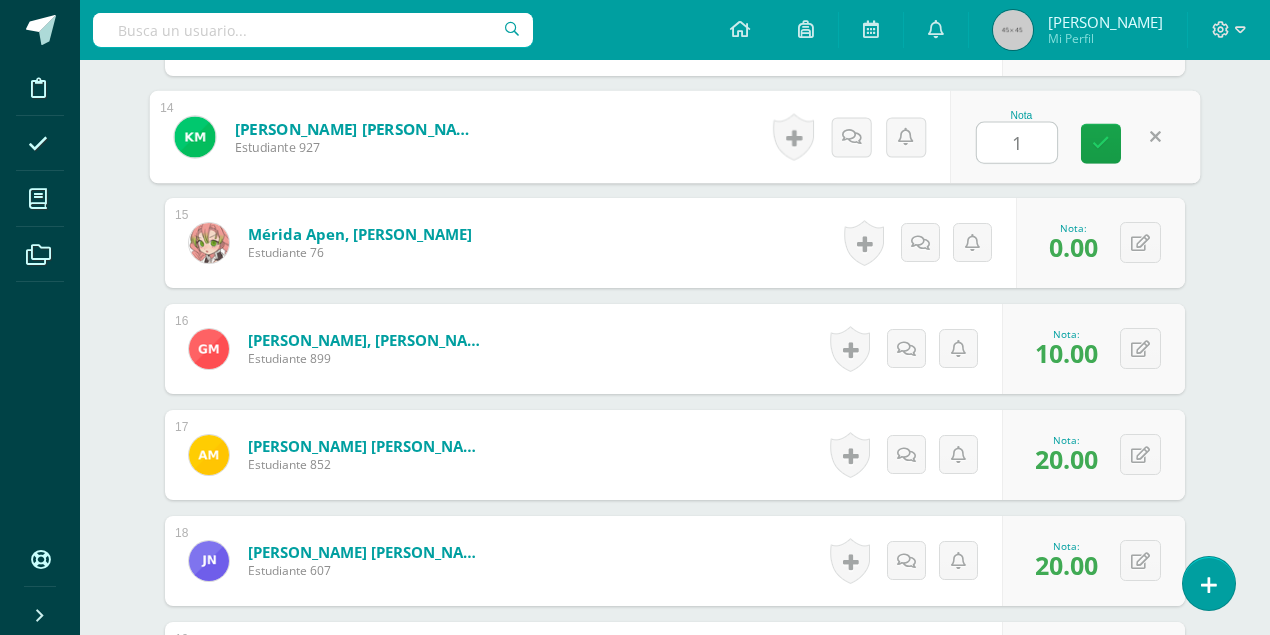 type on "14" 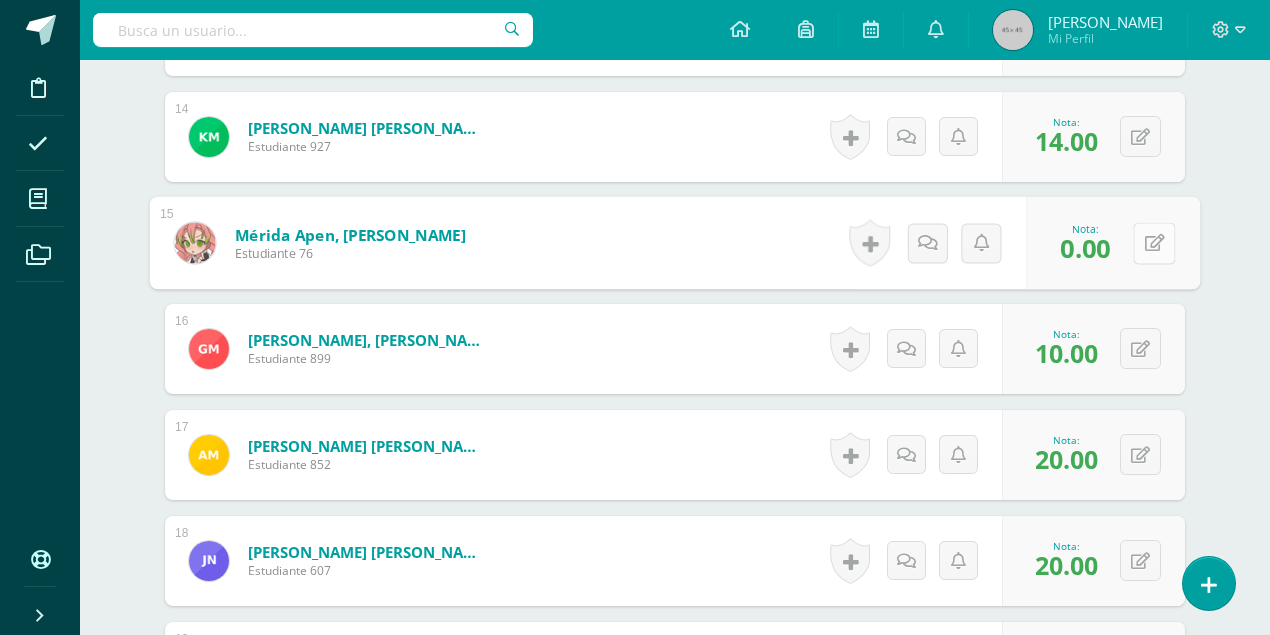 click at bounding box center (1155, 242) 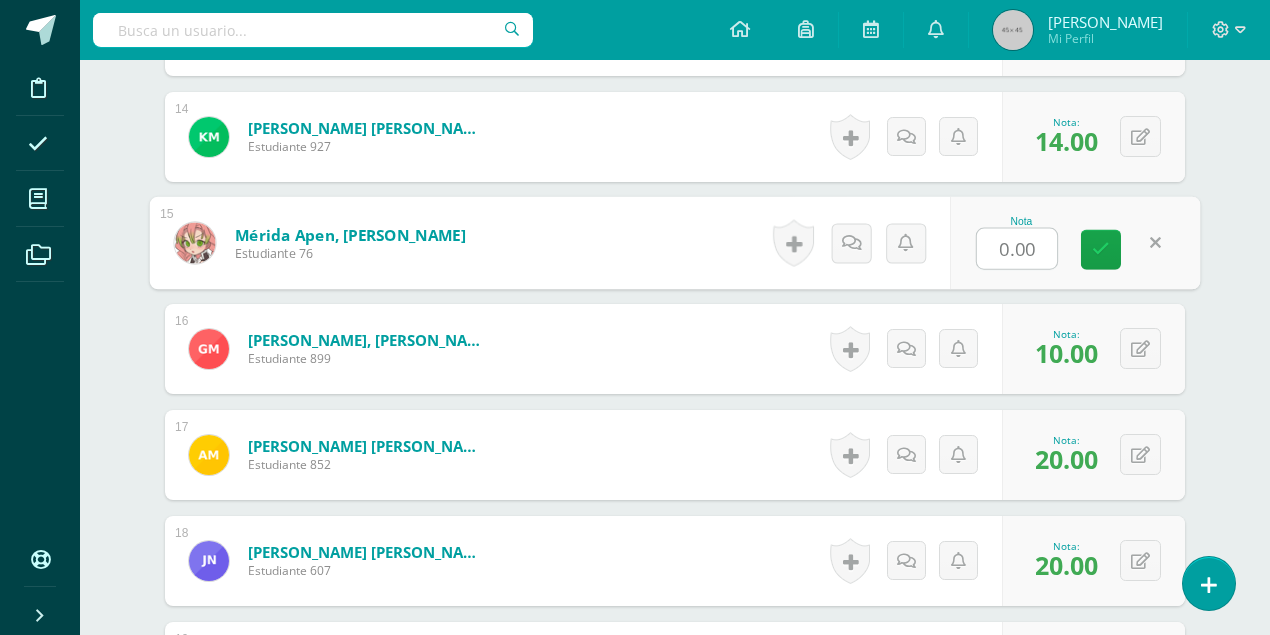 type on "0" 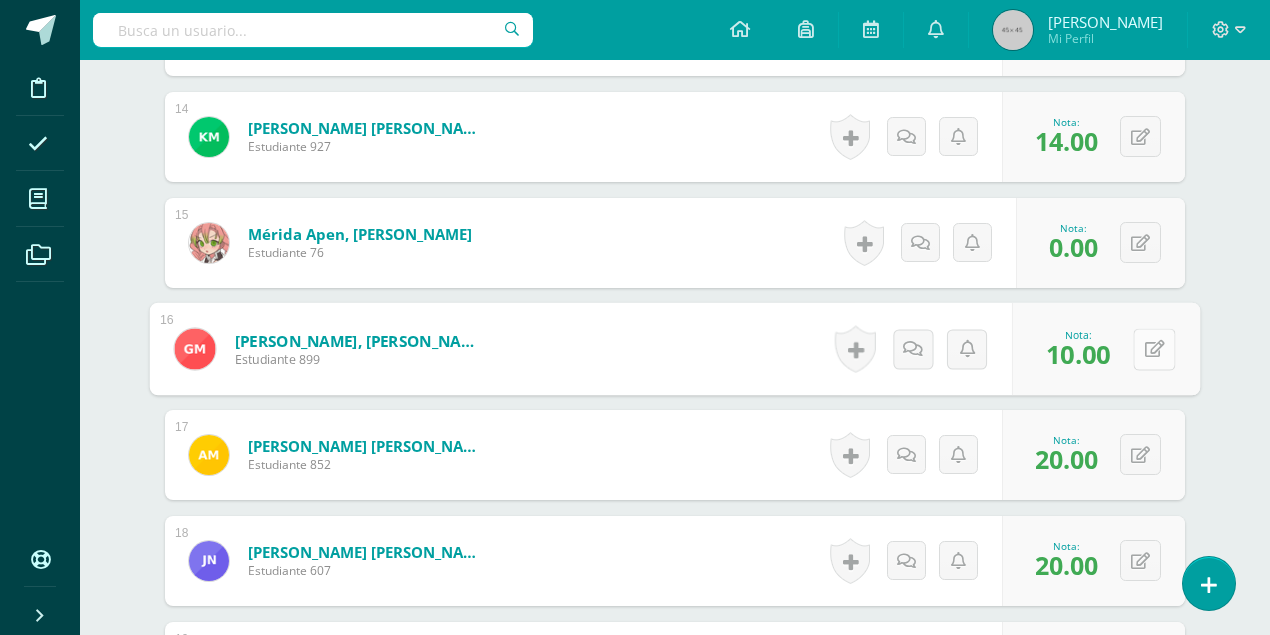 click at bounding box center (1154, 349) 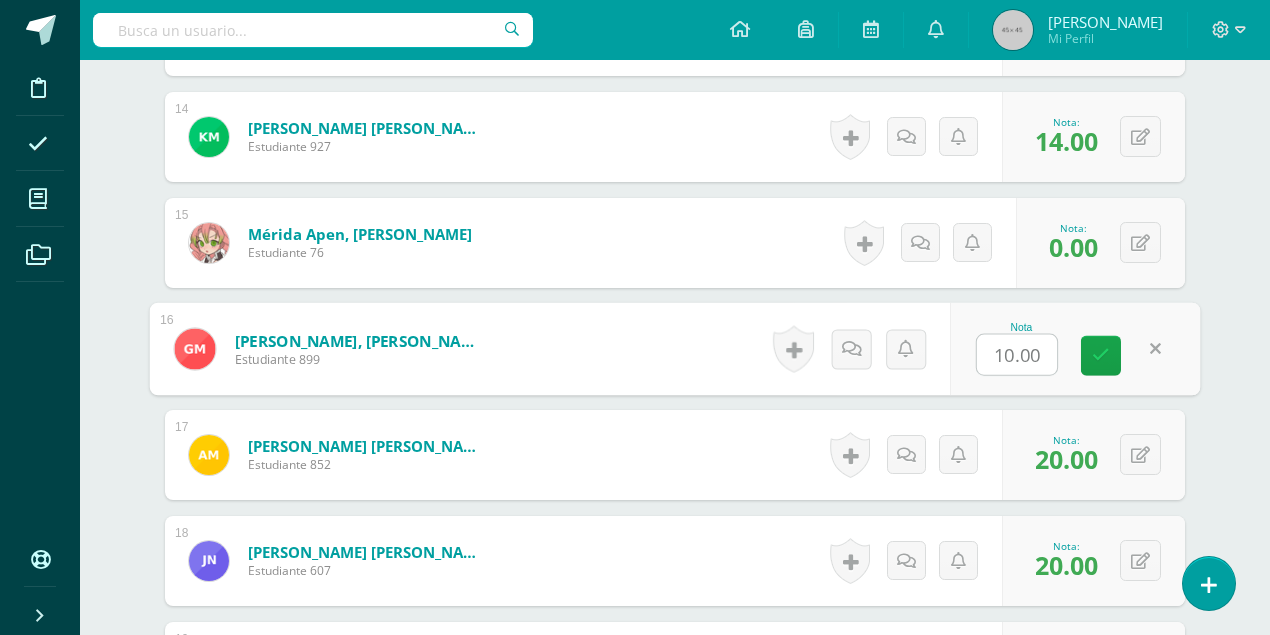 type on "0" 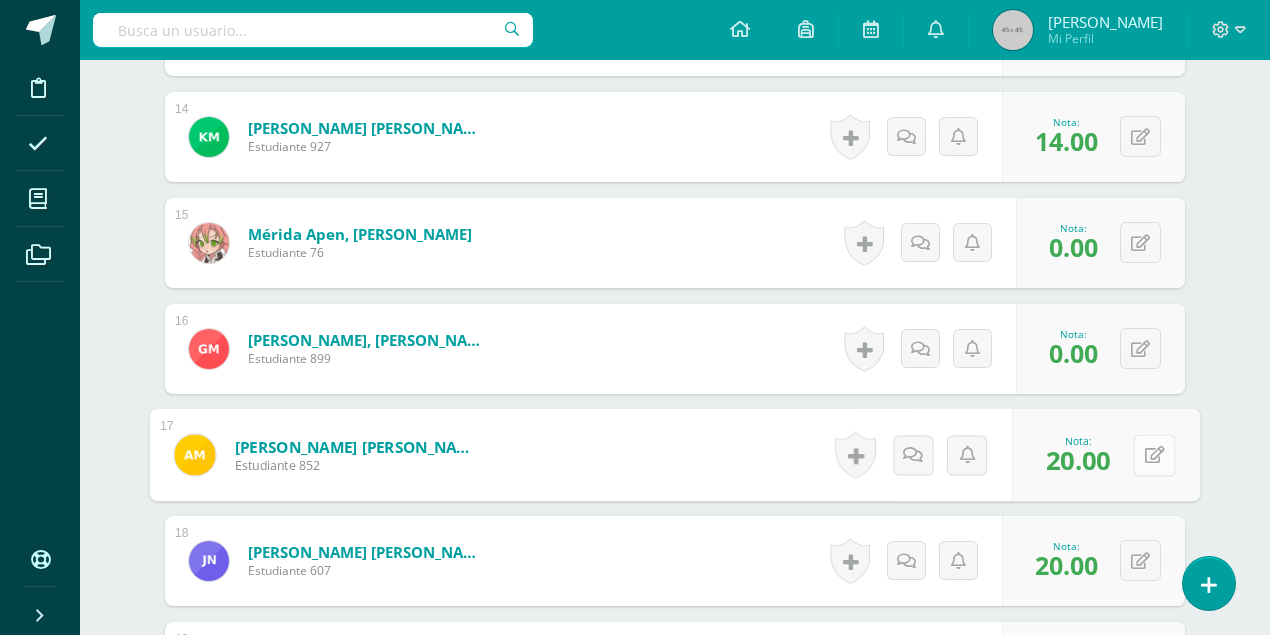 click at bounding box center [1154, 455] 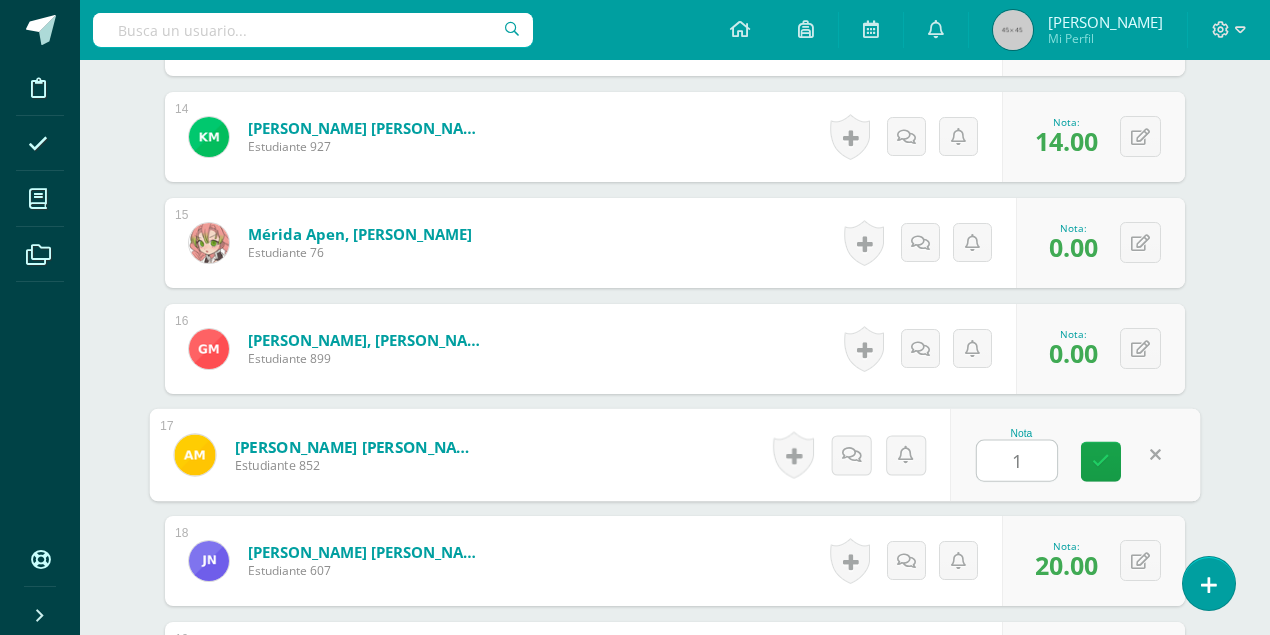 type on "10" 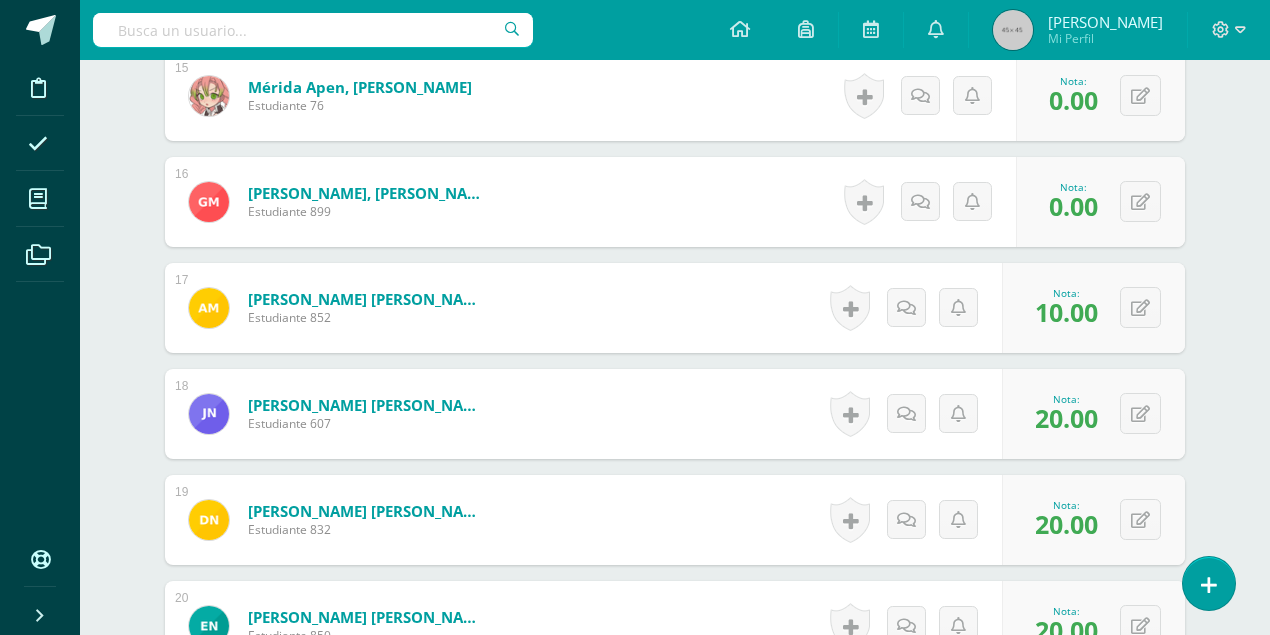 scroll, scrollTop: 2200, scrollLeft: 0, axis: vertical 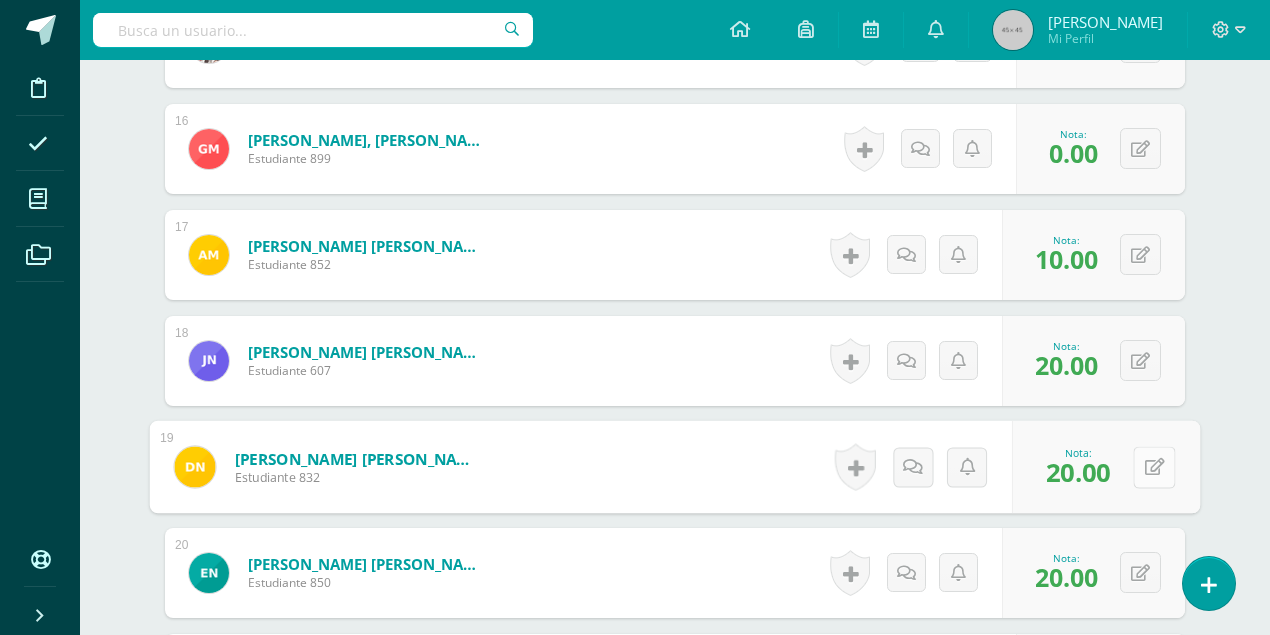 click at bounding box center (1155, 466) 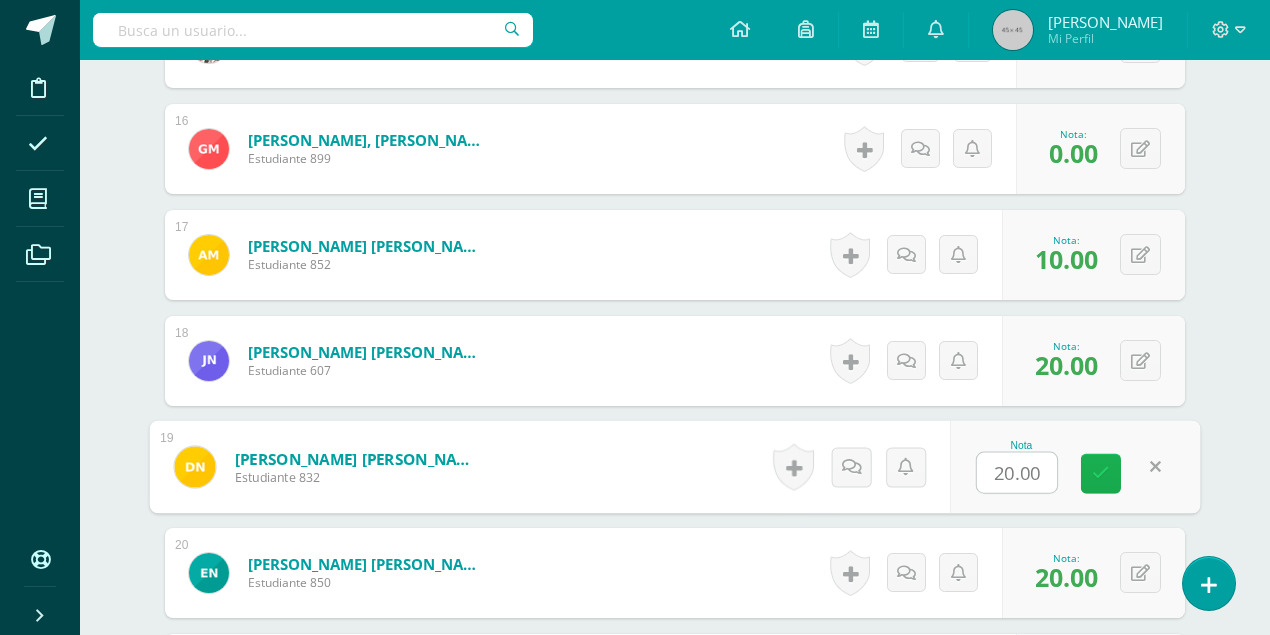 click at bounding box center (1101, 473) 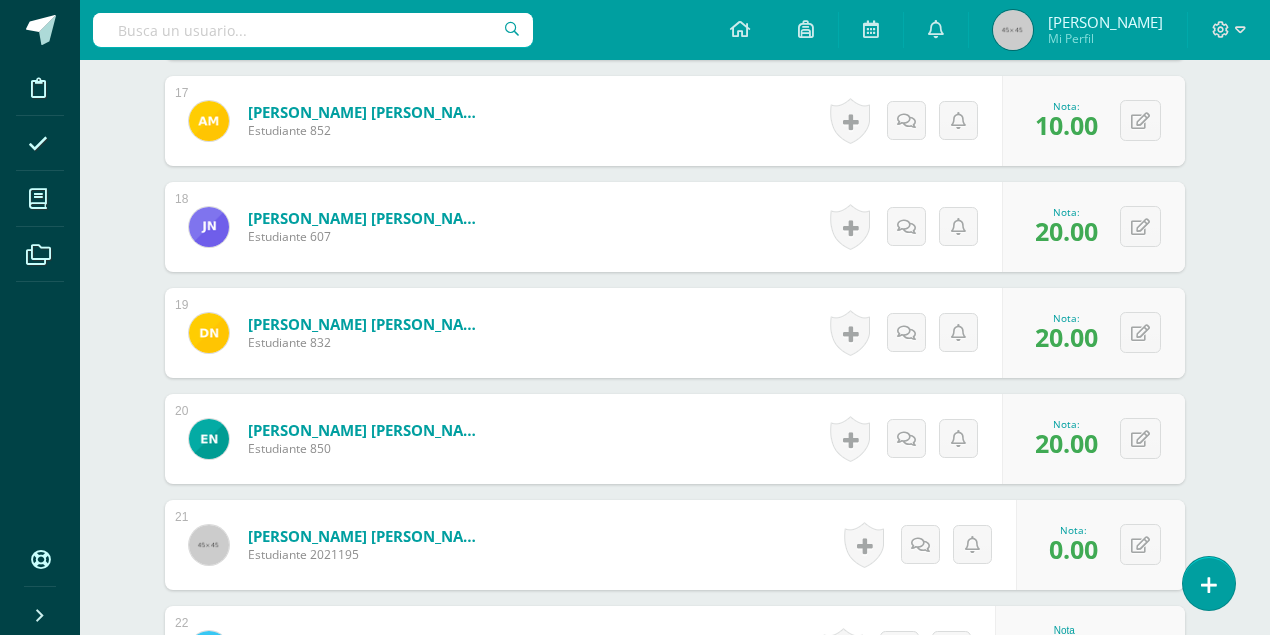 scroll, scrollTop: 2400, scrollLeft: 0, axis: vertical 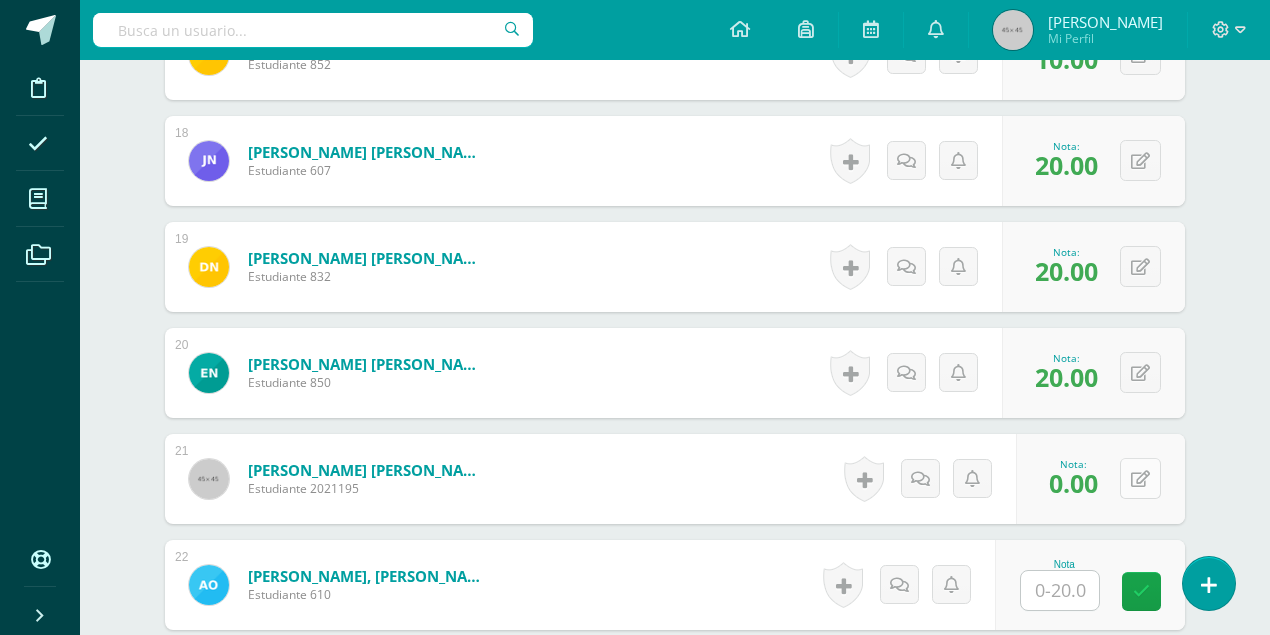 click at bounding box center [1140, 479] 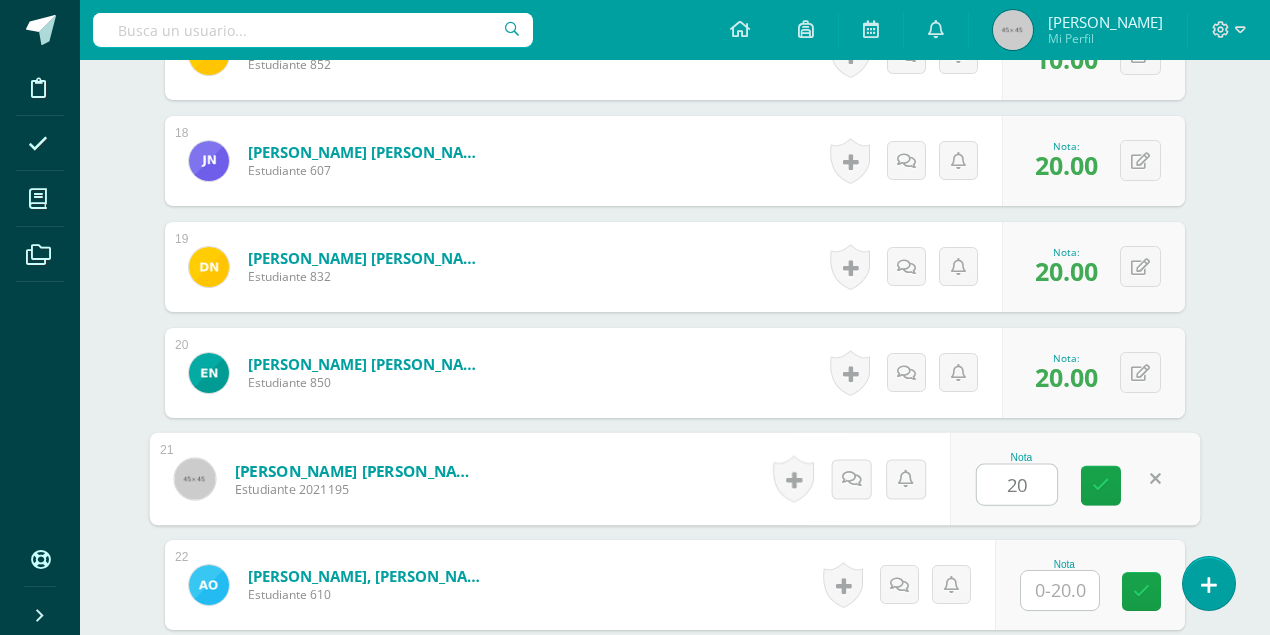 type on "20" 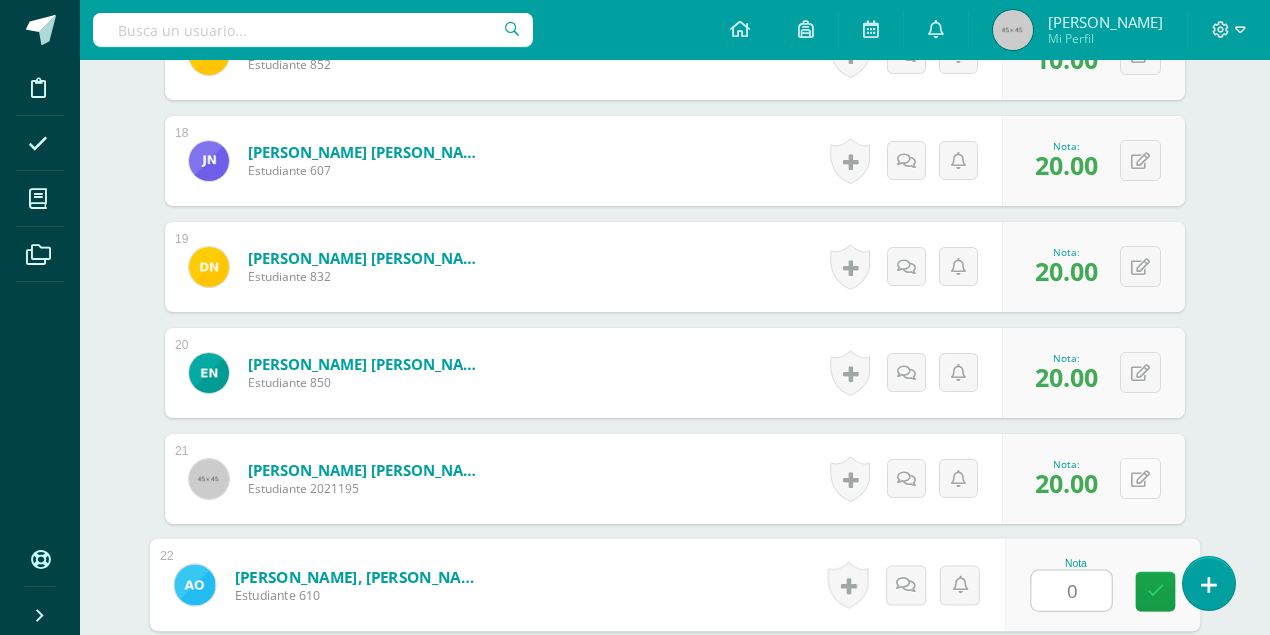 type on "0" 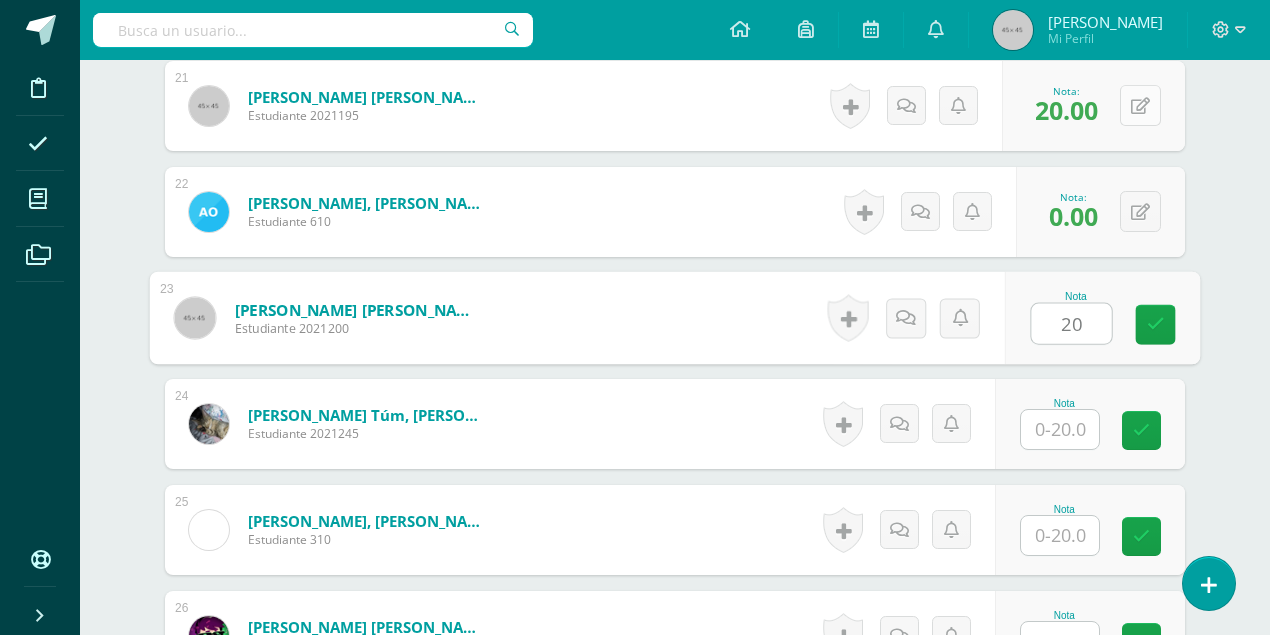 type on "20" 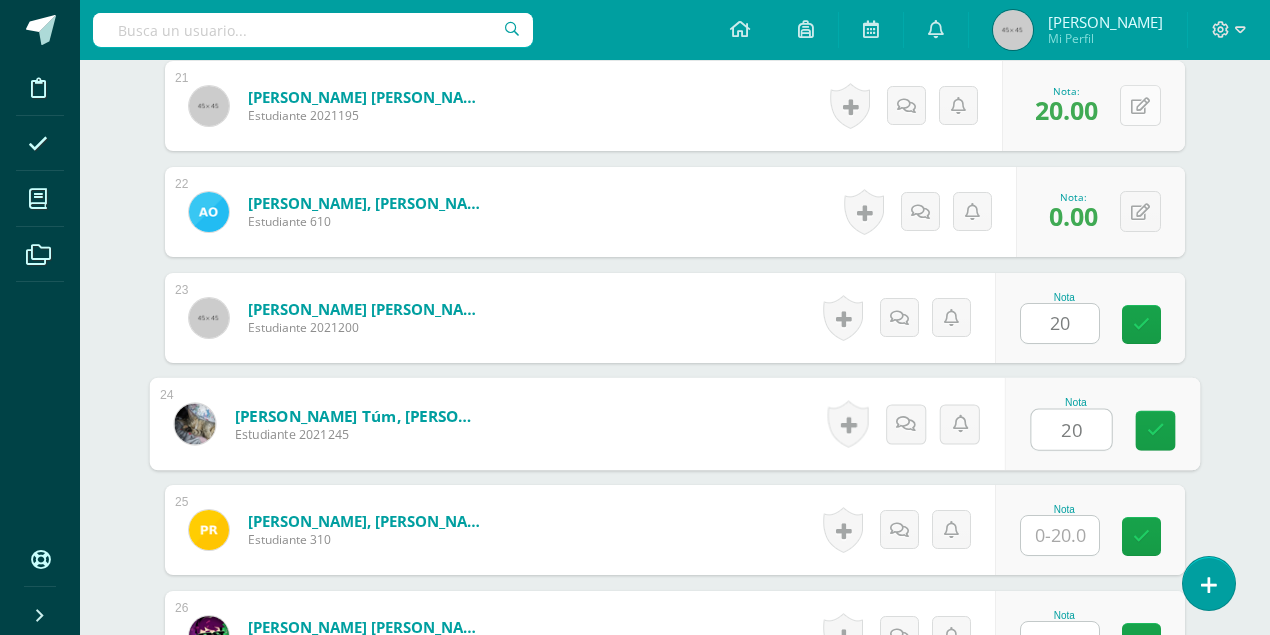 type on "20" 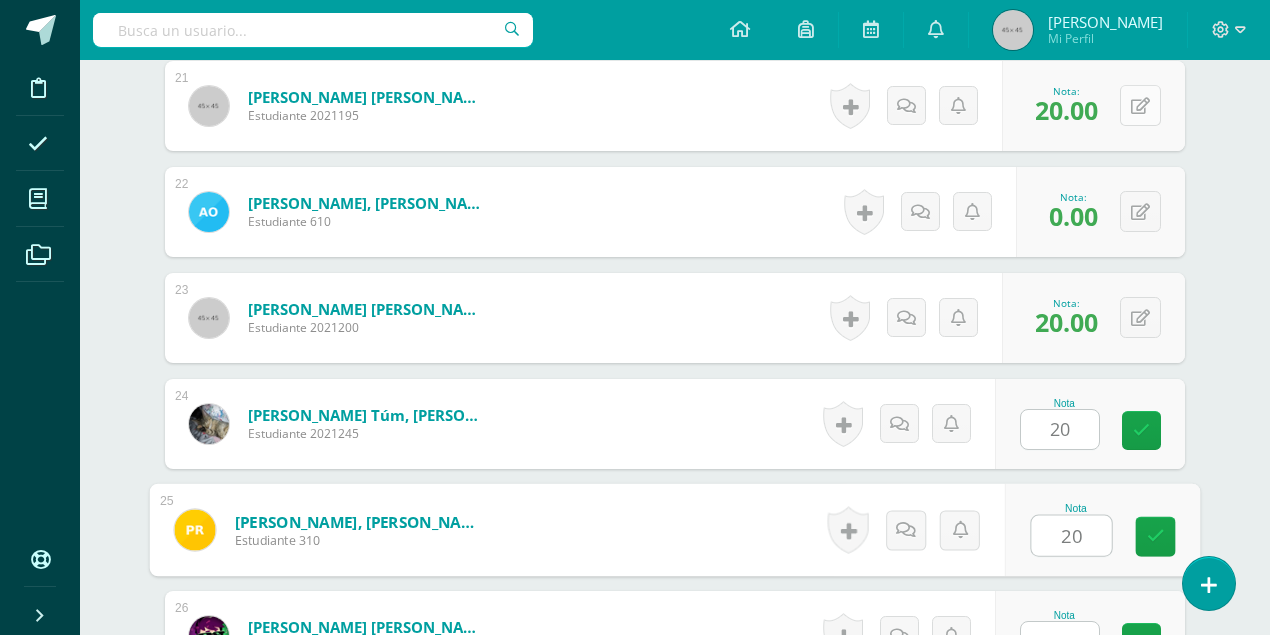 type on "20" 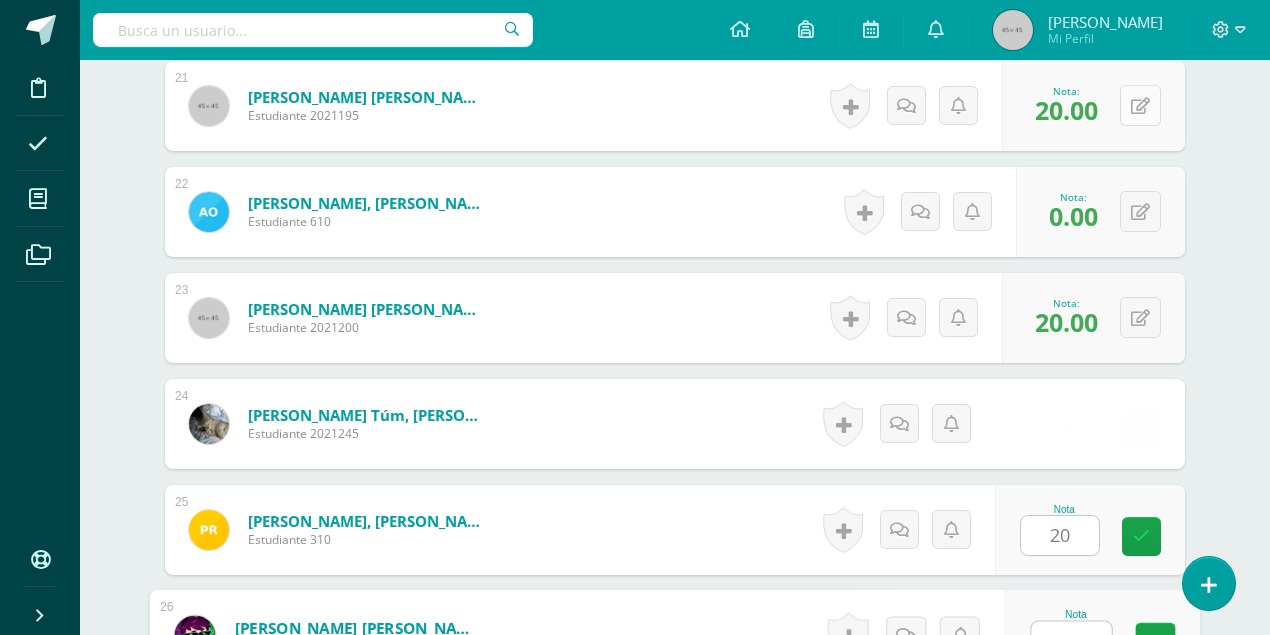 scroll, scrollTop: 2793, scrollLeft: 0, axis: vertical 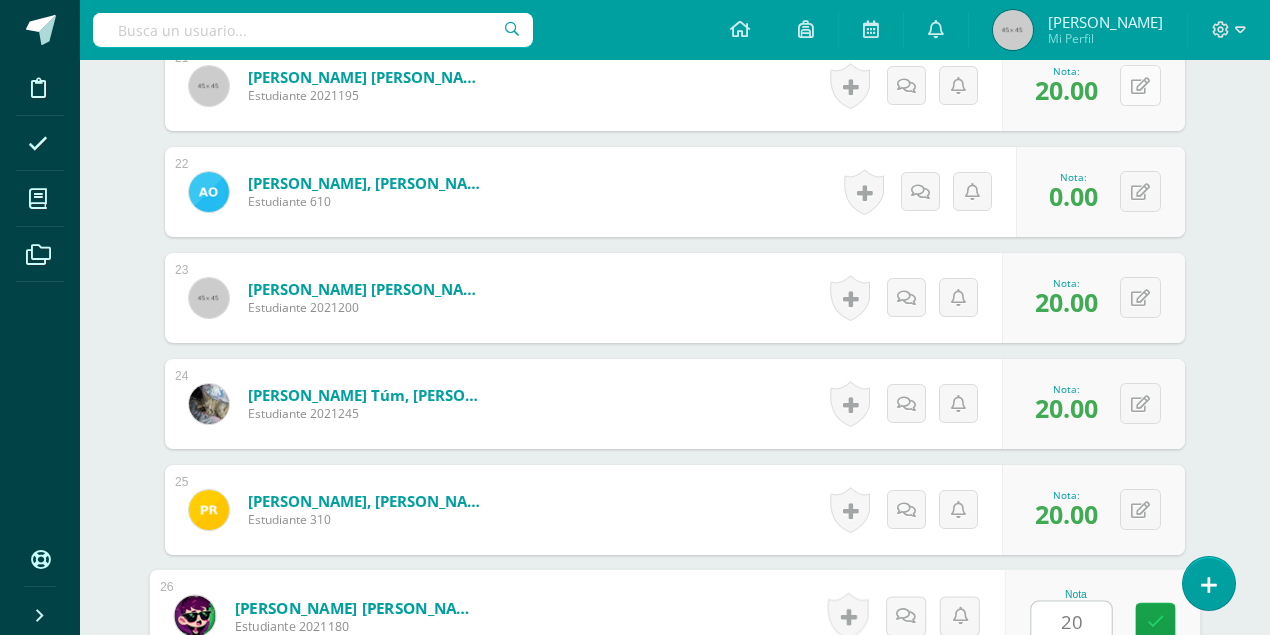 type on "20" 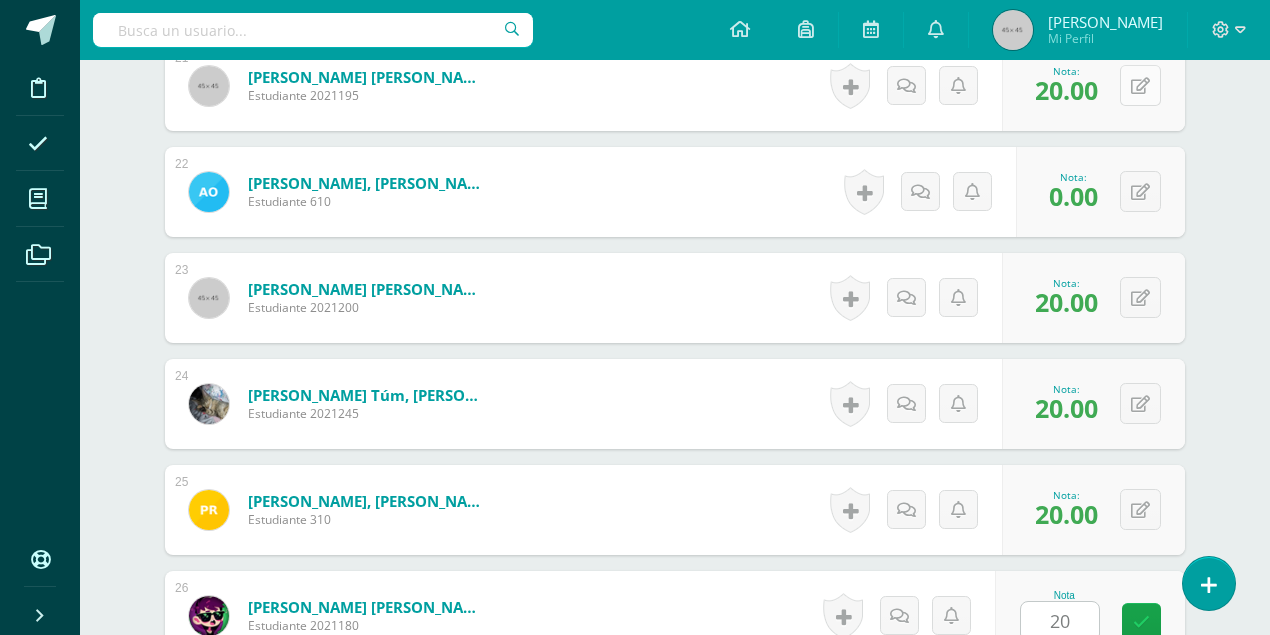 scroll, scrollTop: 3197, scrollLeft: 0, axis: vertical 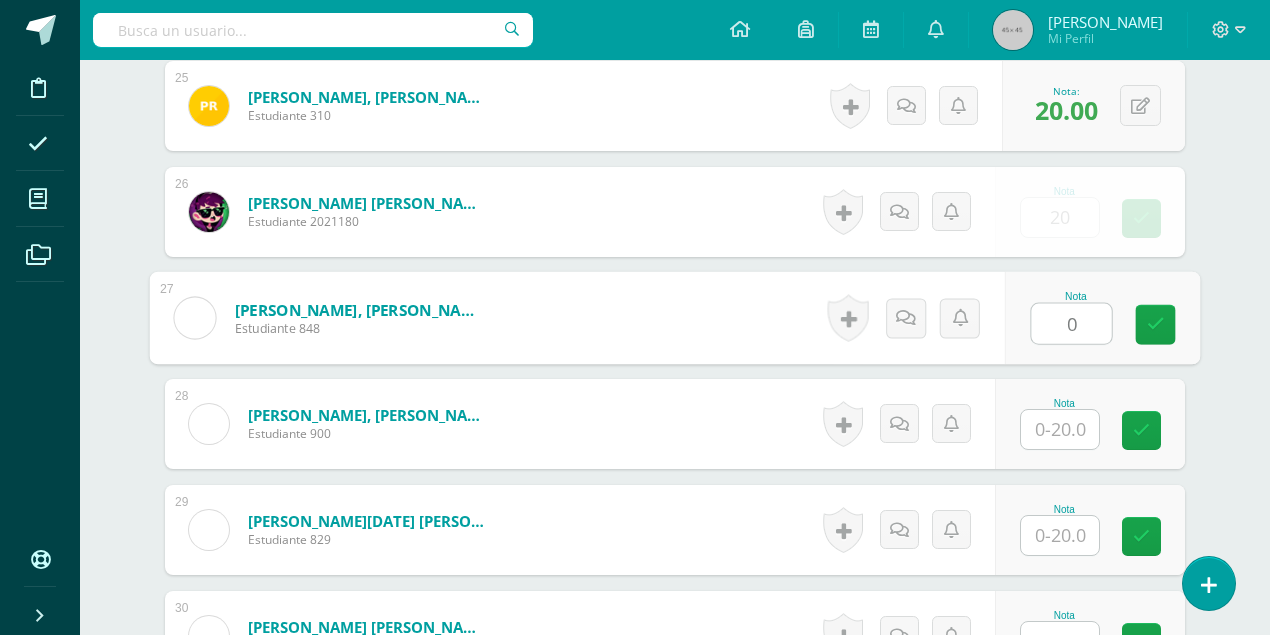 type on "0" 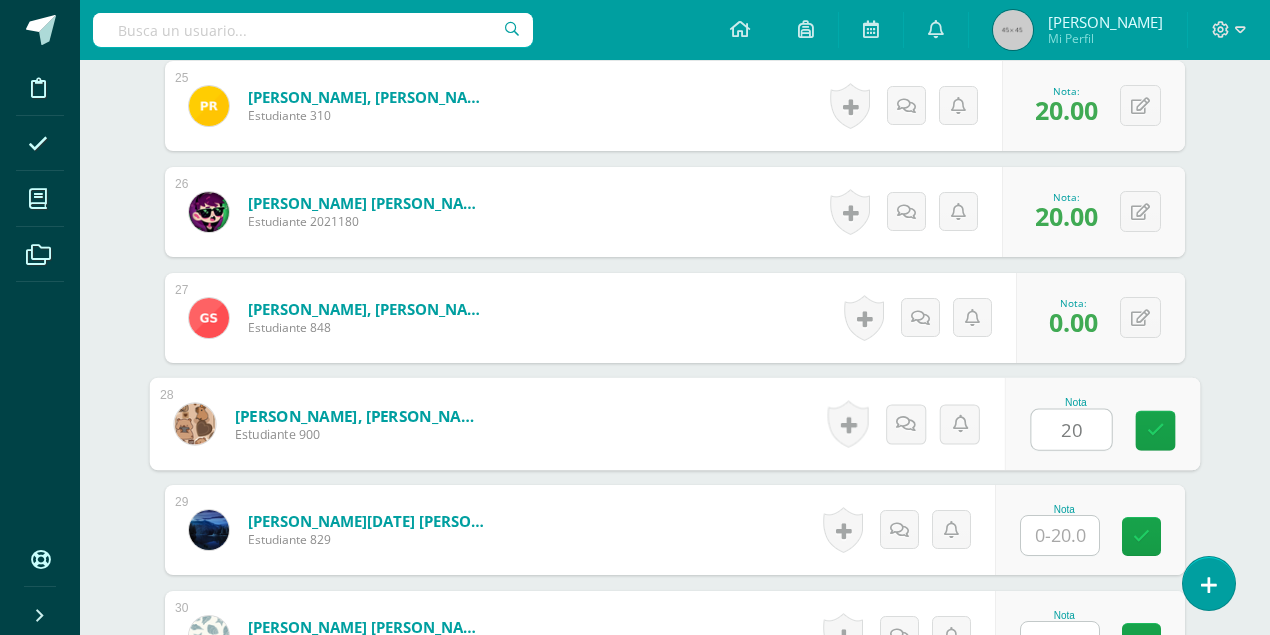 type on "20" 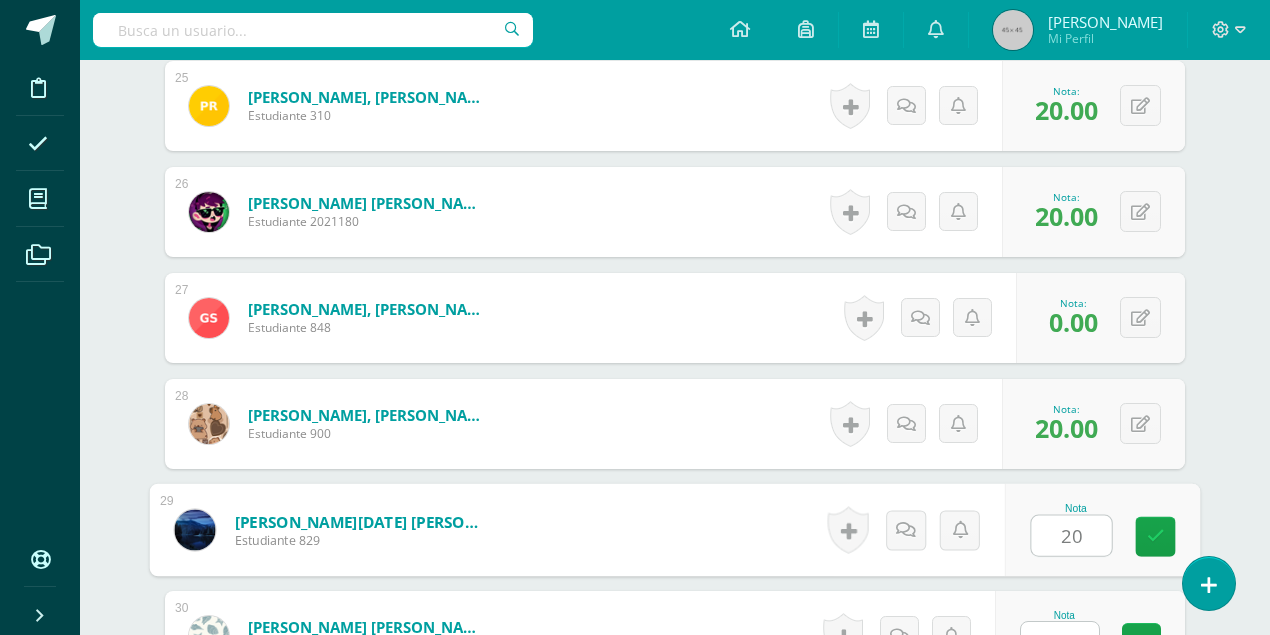 type on "20" 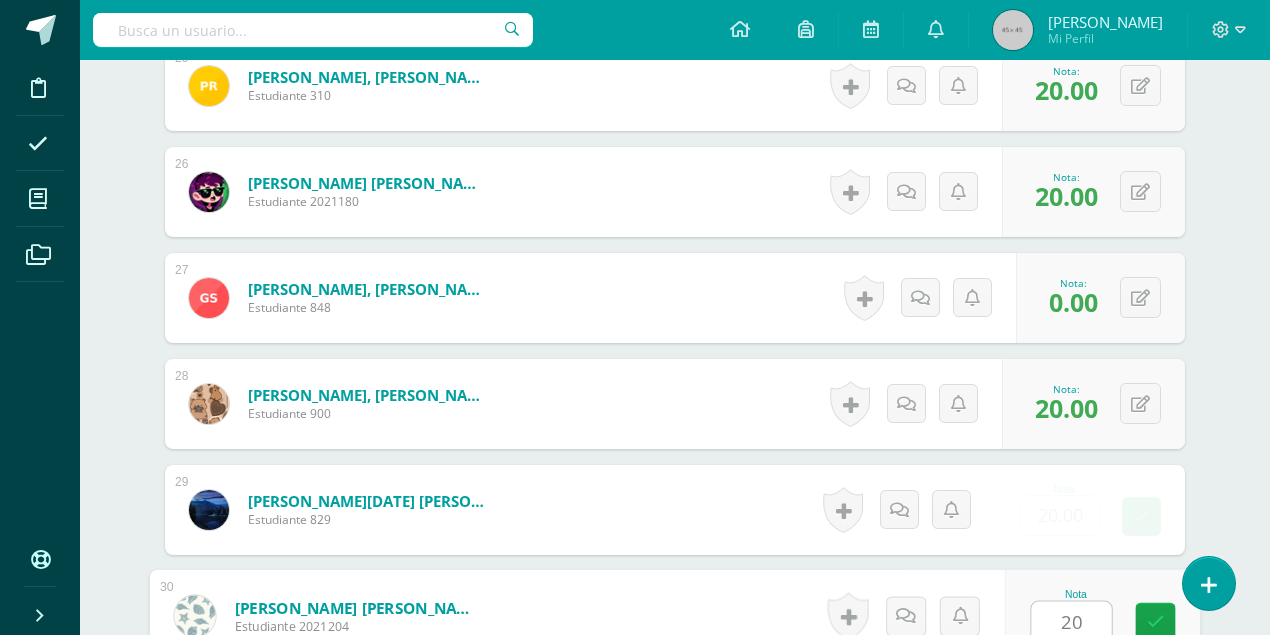 type on "20" 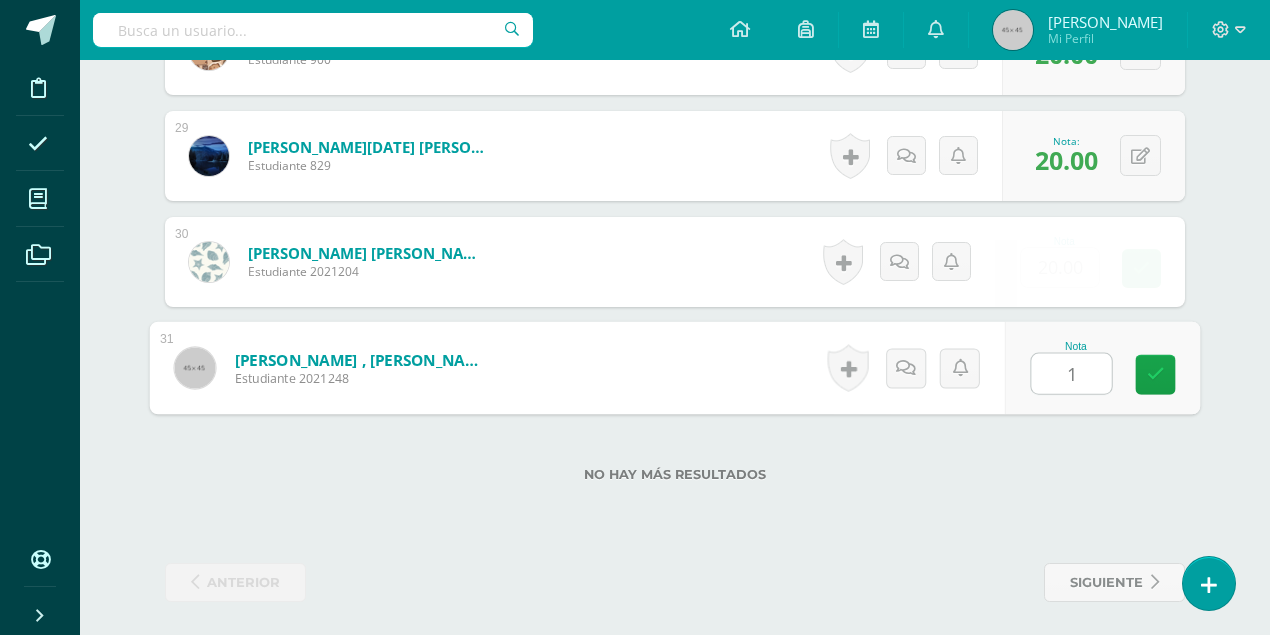 type on "19" 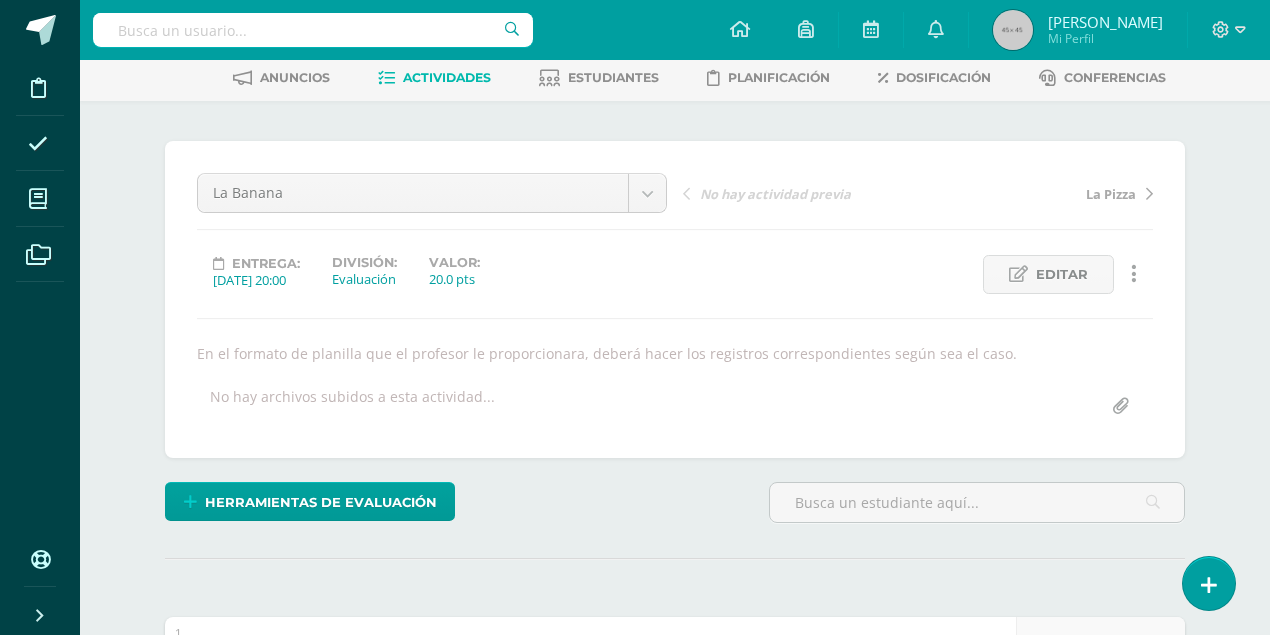 scroll, scrollTop: 0, scrollLeft: 0, axis: both 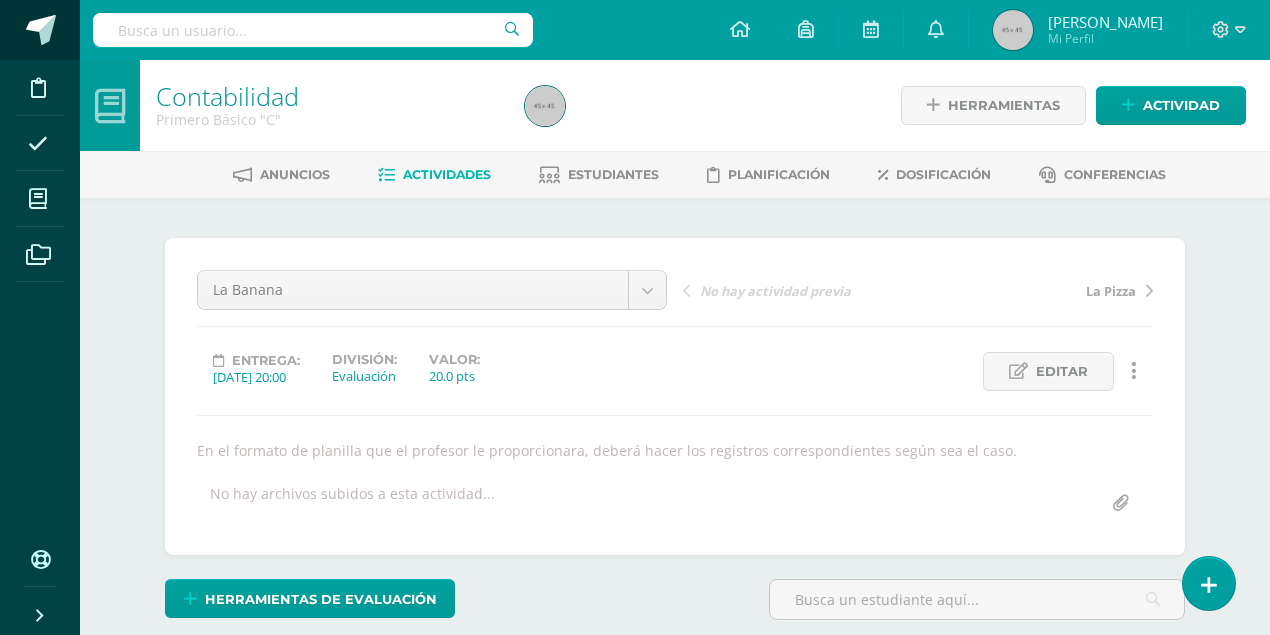 click at bounding box center [41, 30] 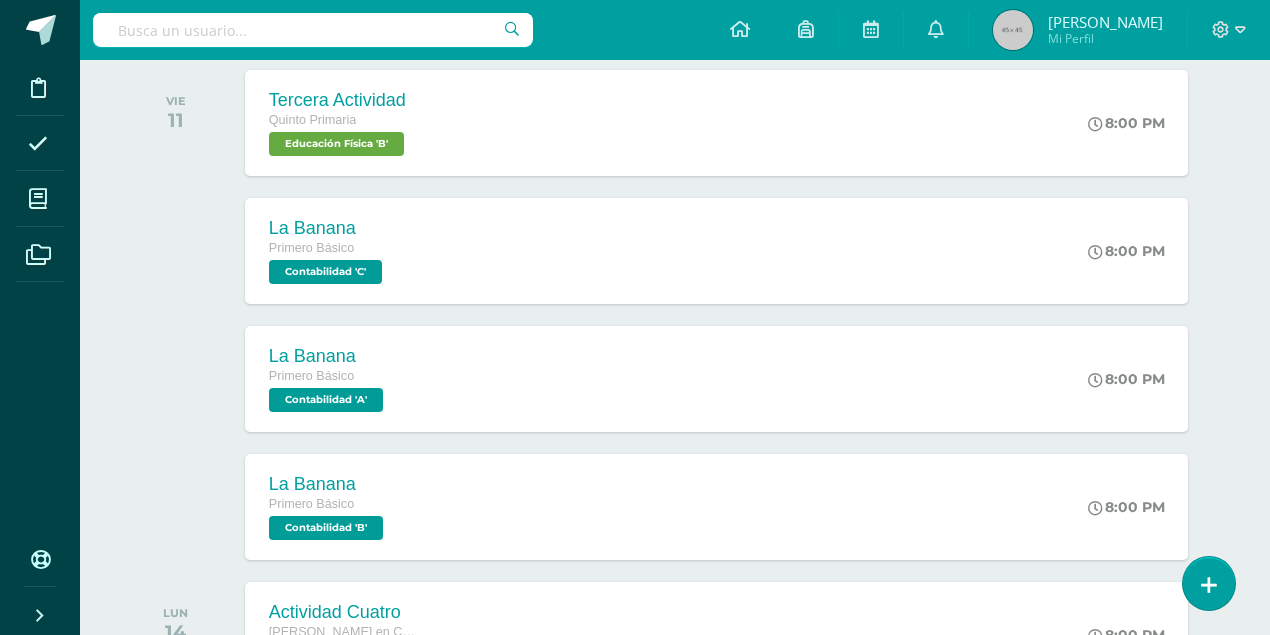 scroll, scrollTop: 1050, scrollLeft: 0, axis: vertical 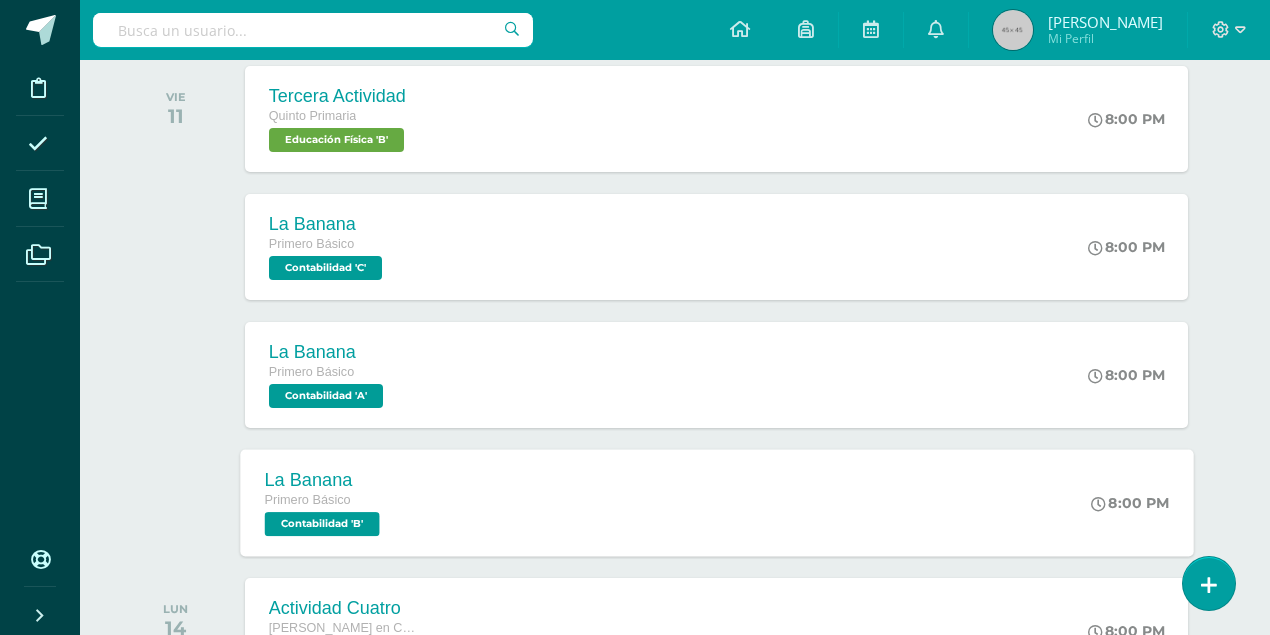 click on "Contabilidad 'B'" at bounding box center [321, 524] 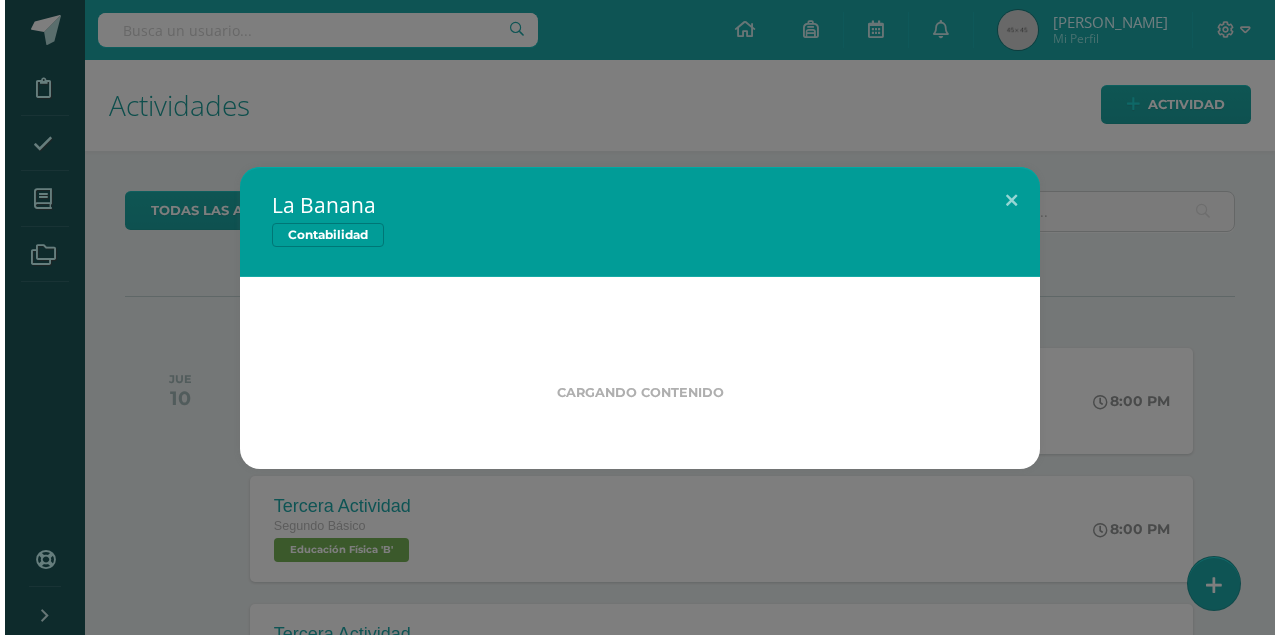 scroll, scrollTop: 0, scrollLeft: 0, axis: both 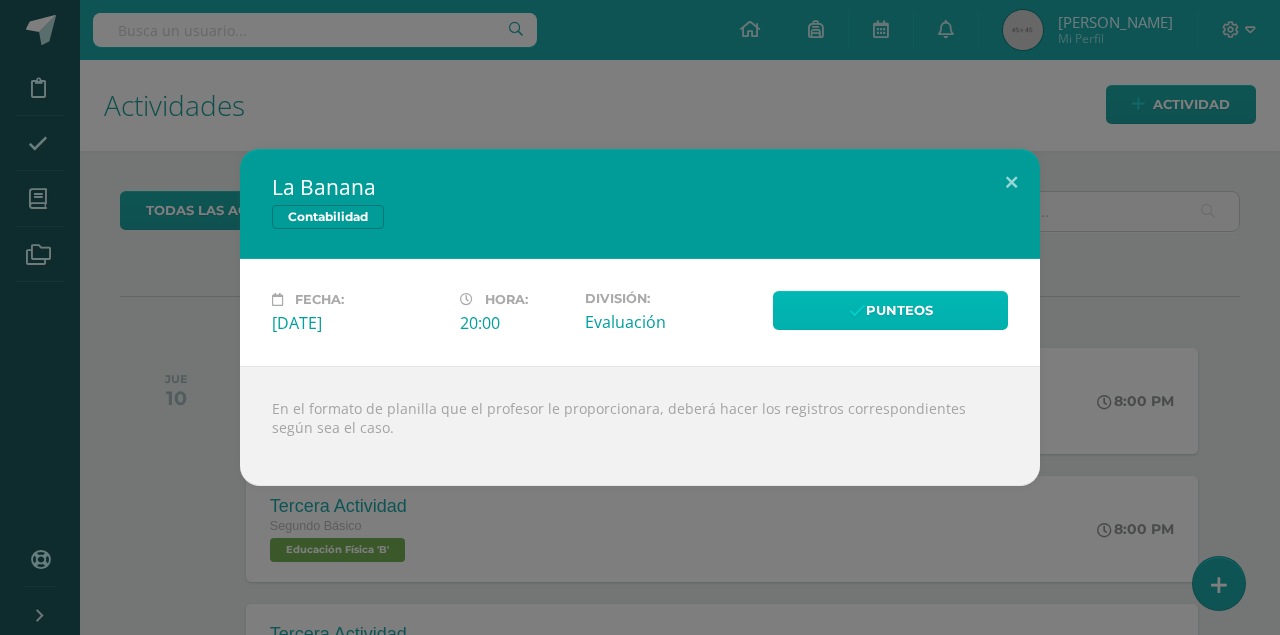 click on "Punteos" at bounding box center (890, 310) 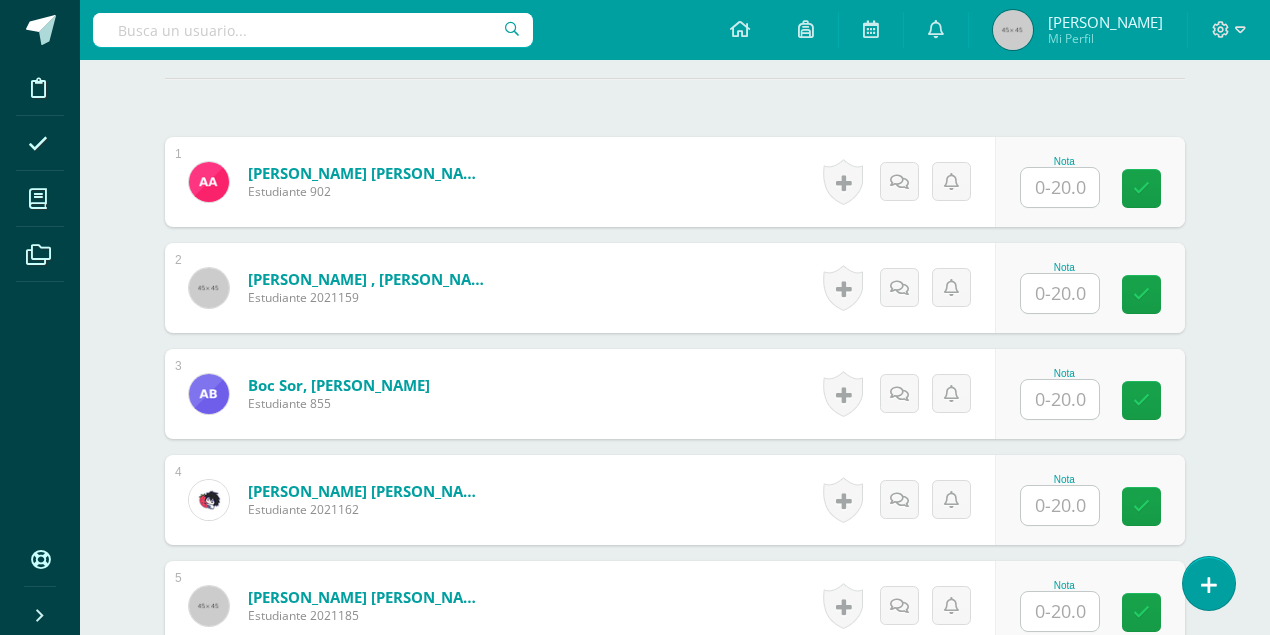 scroll, scrollTop: 601, scrollLeft: 0, axis: vertical 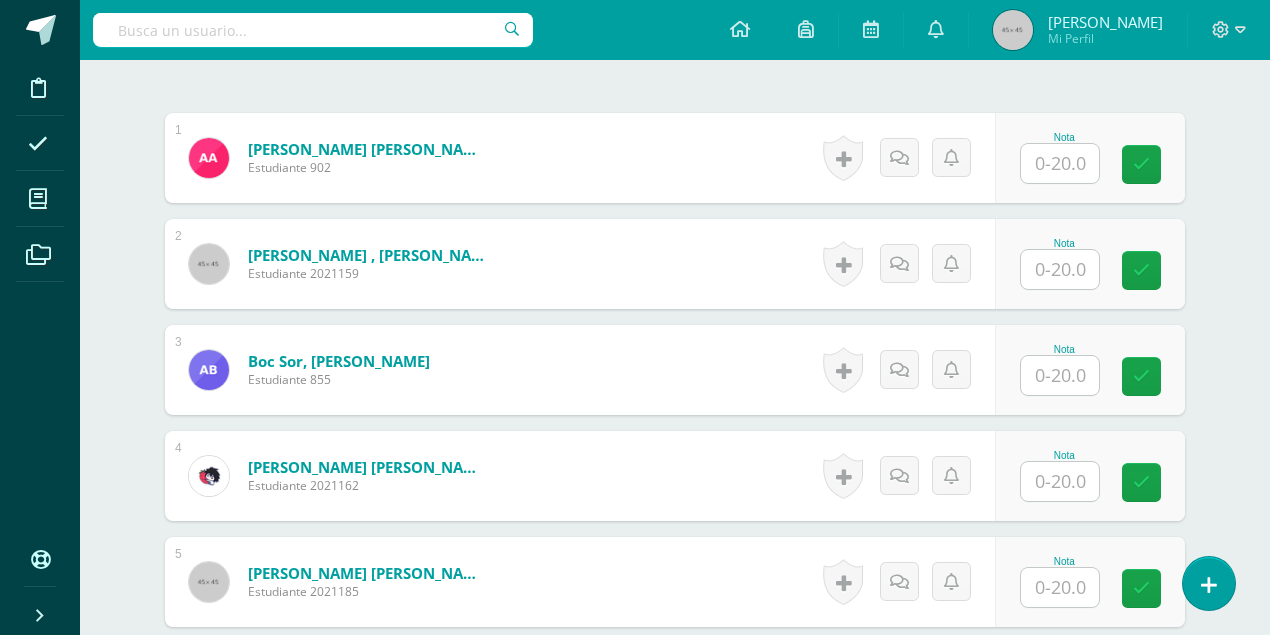 click at bounding box center (1060, 163) 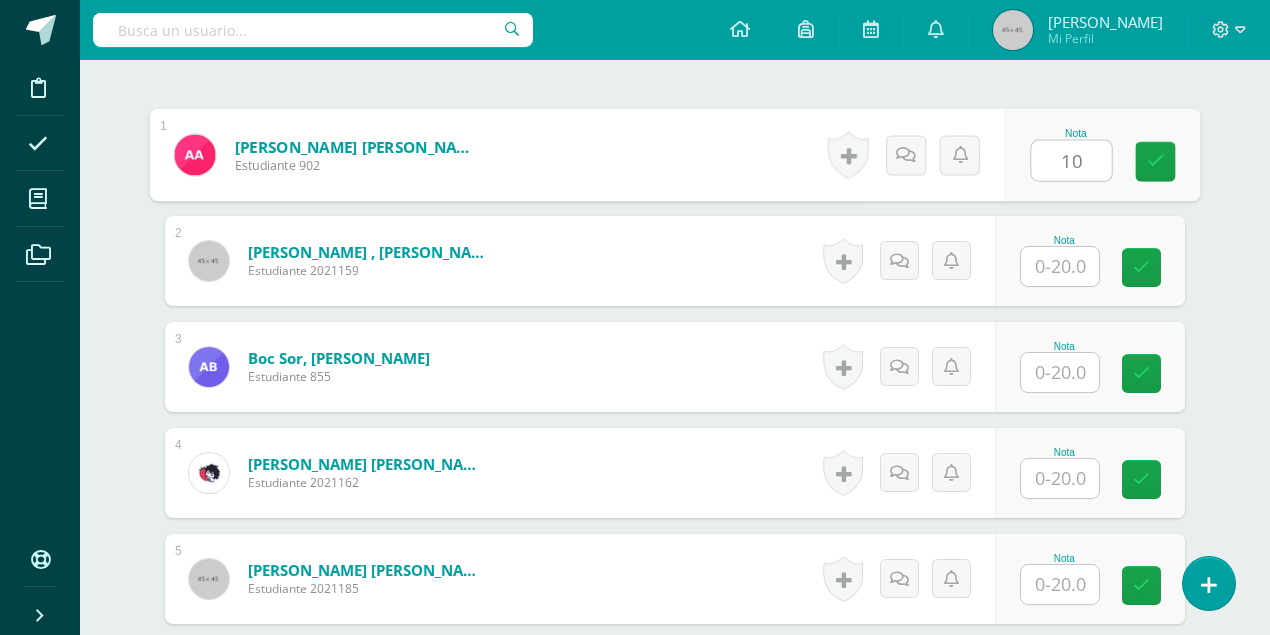 scroll, scrollTop: 605, scrollLeft: 0, axis: vertical 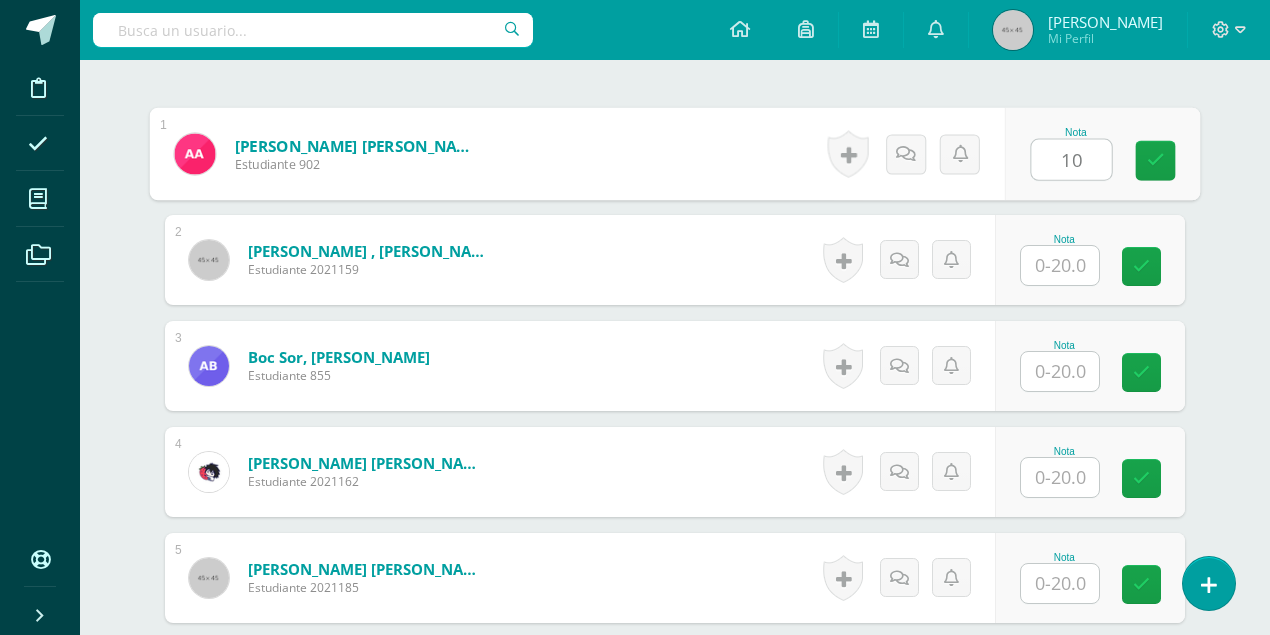 type on "10" 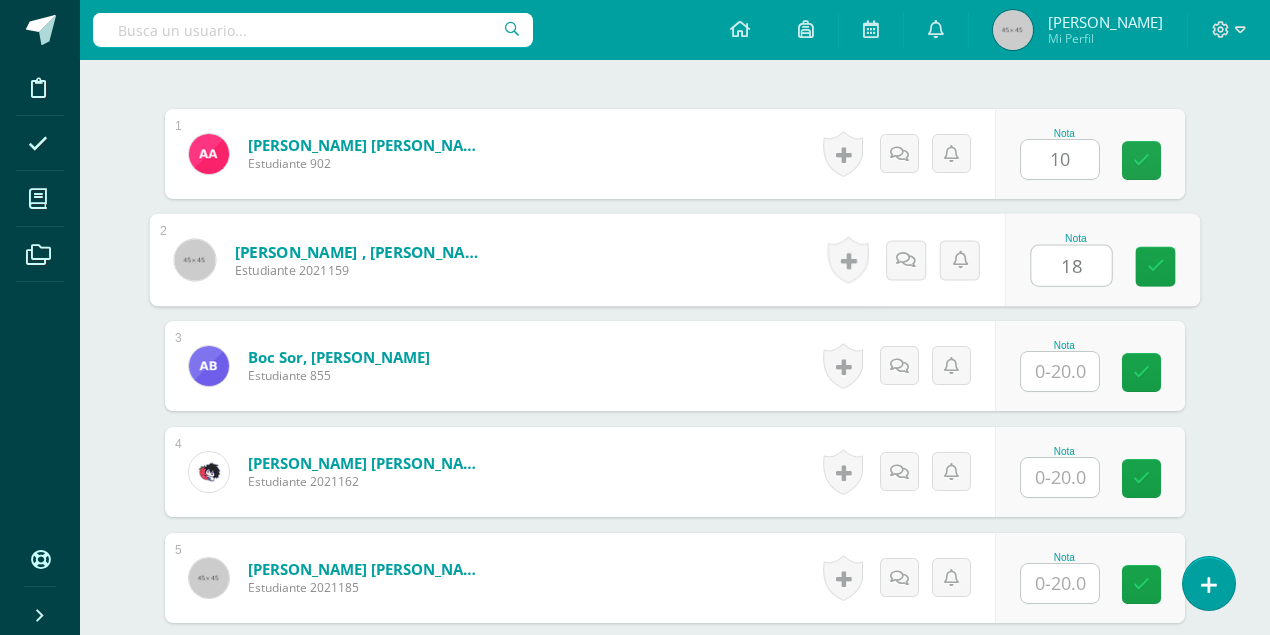 type on "18" 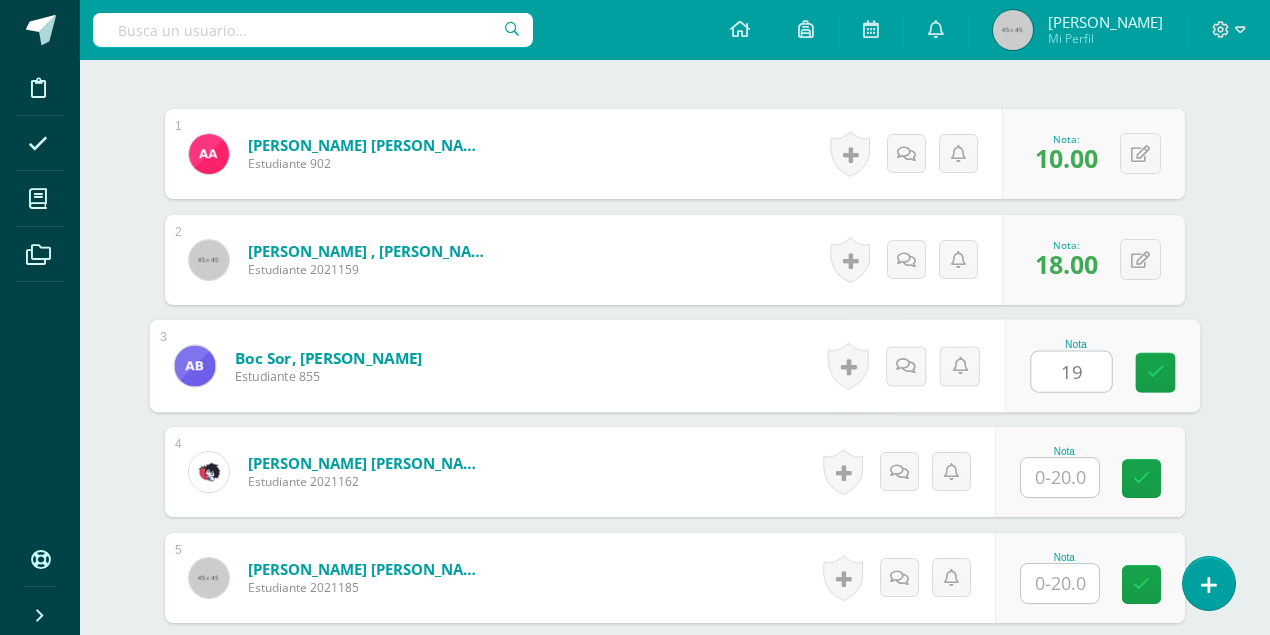 type on "19" 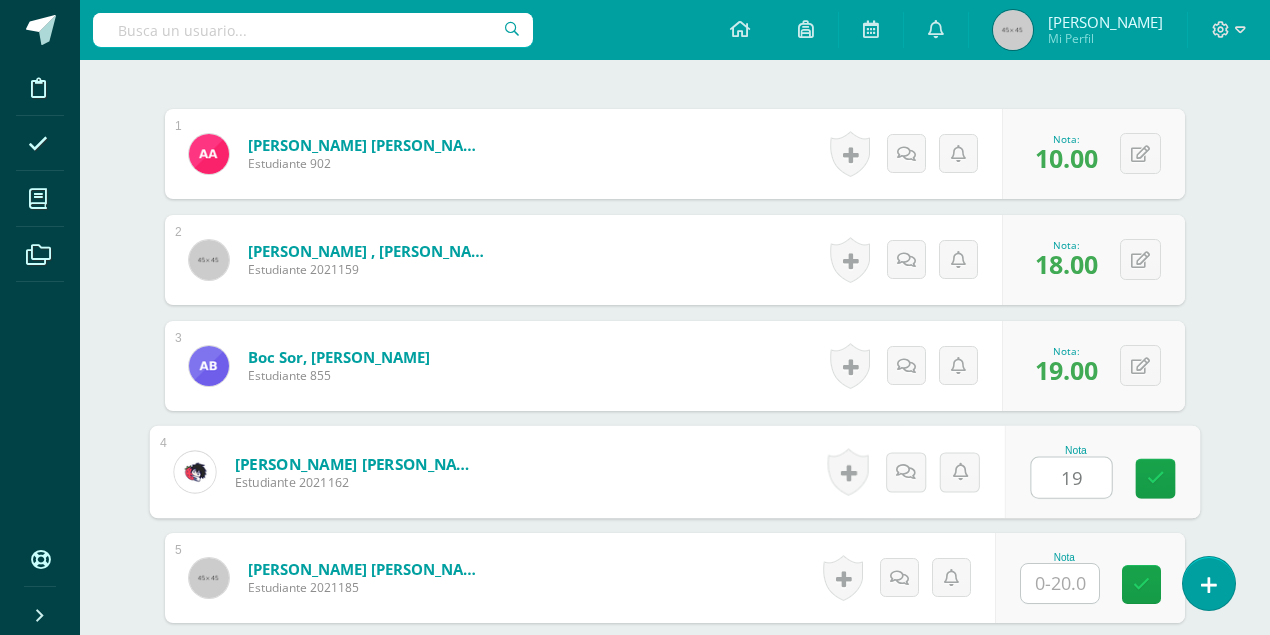 type on "19" 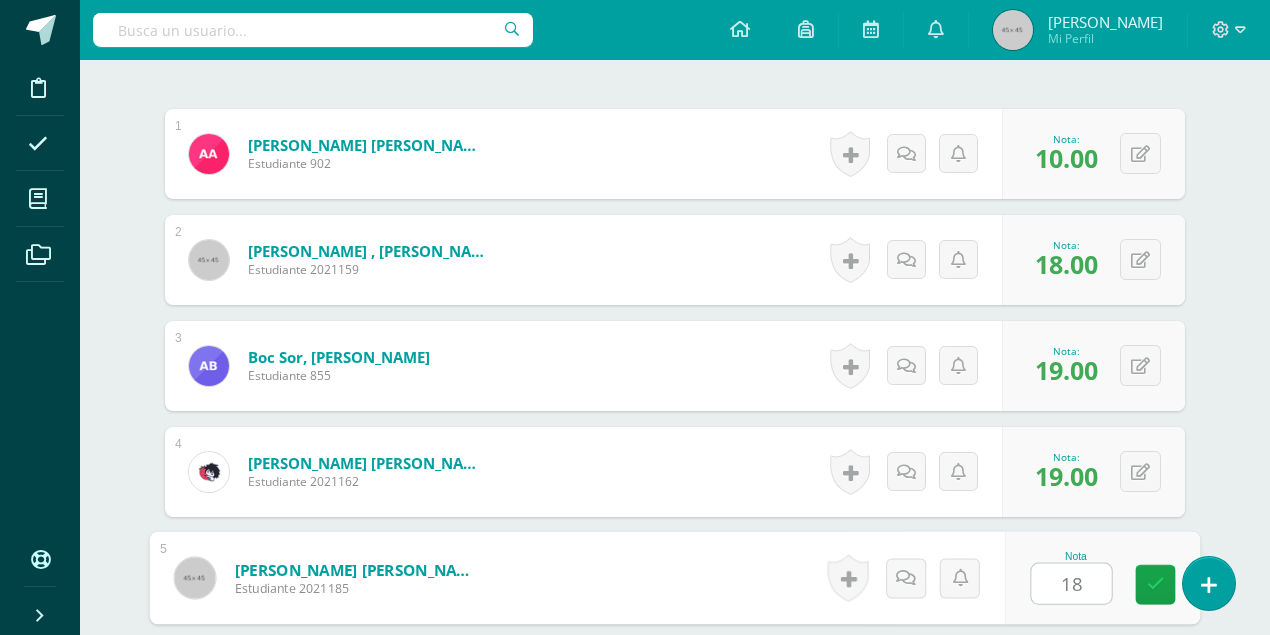 type on "18" 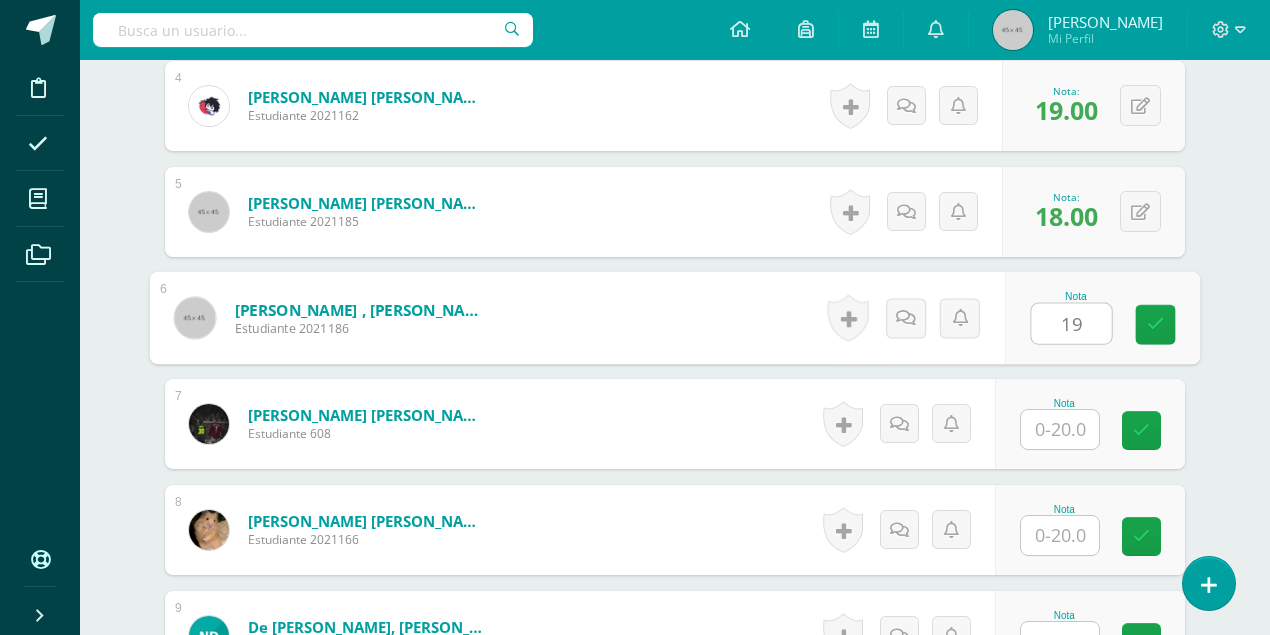 type on "19" 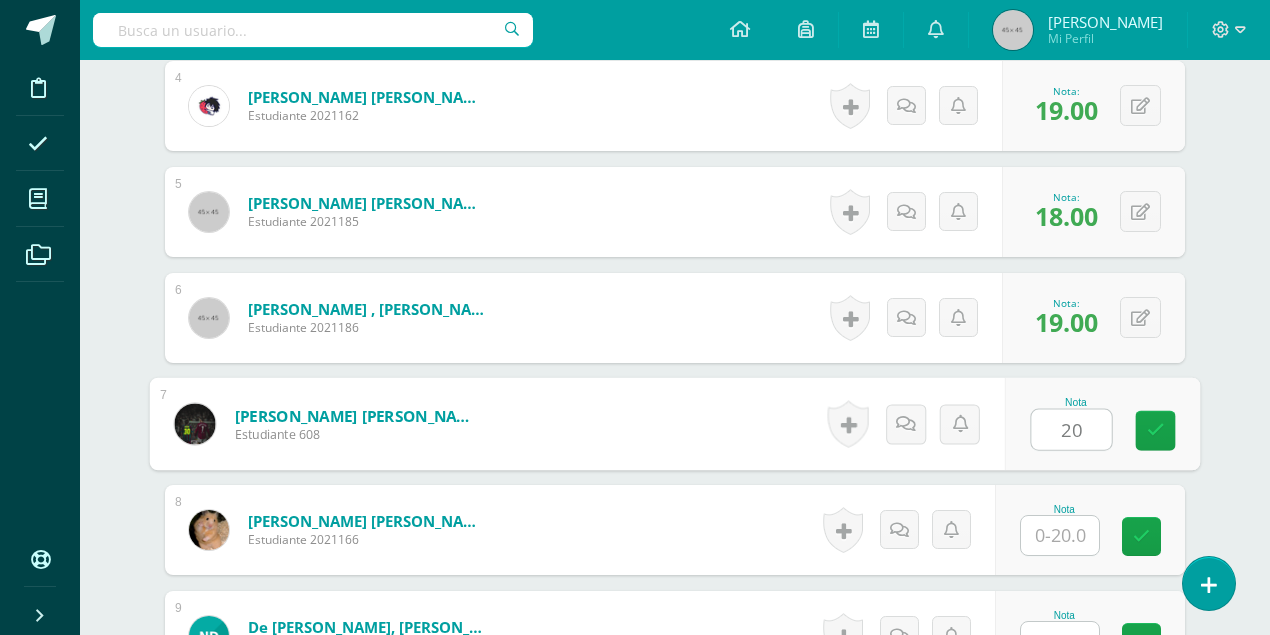 type on "20" 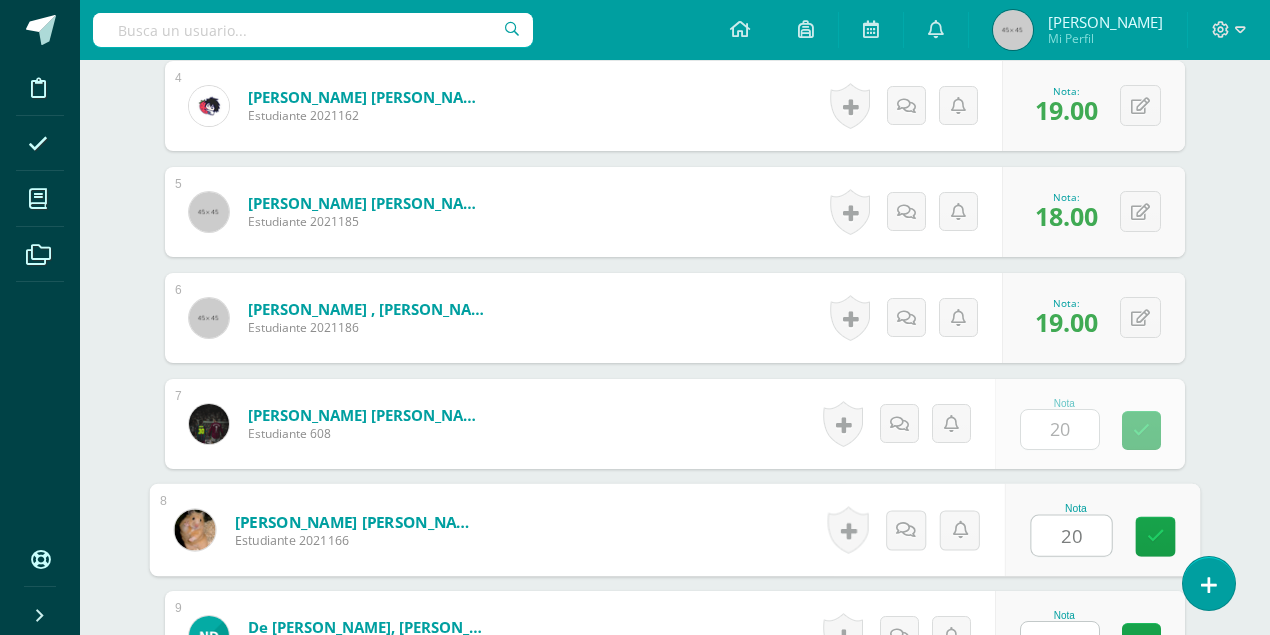 type on "20" 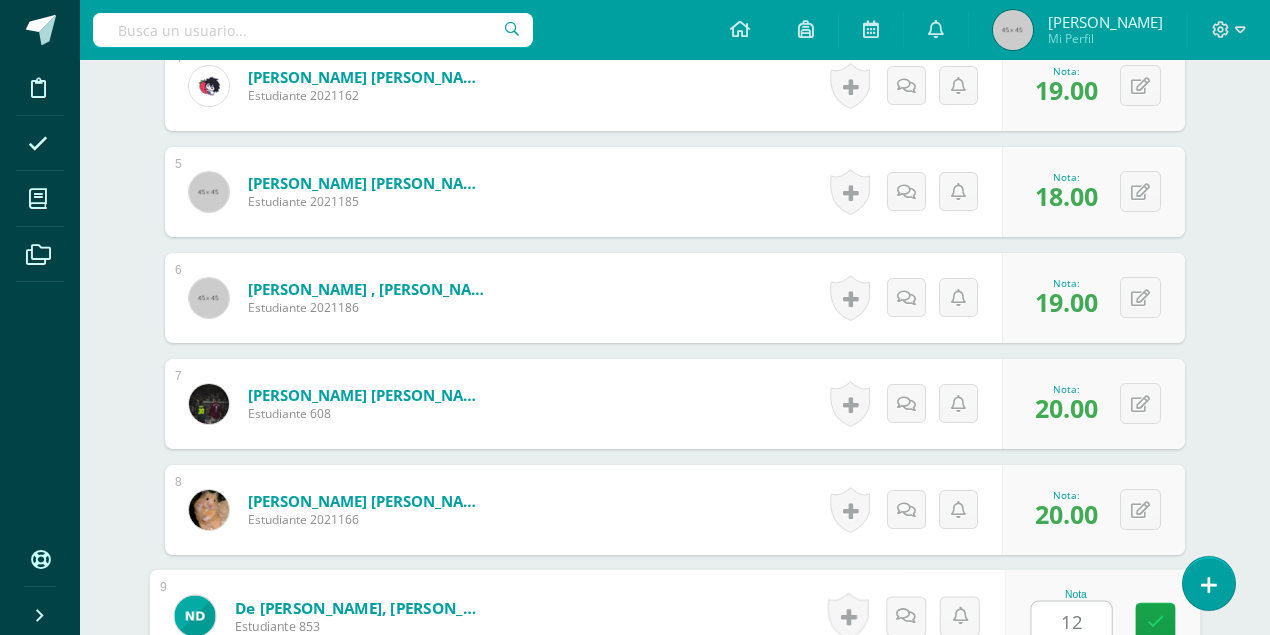 type on "12" 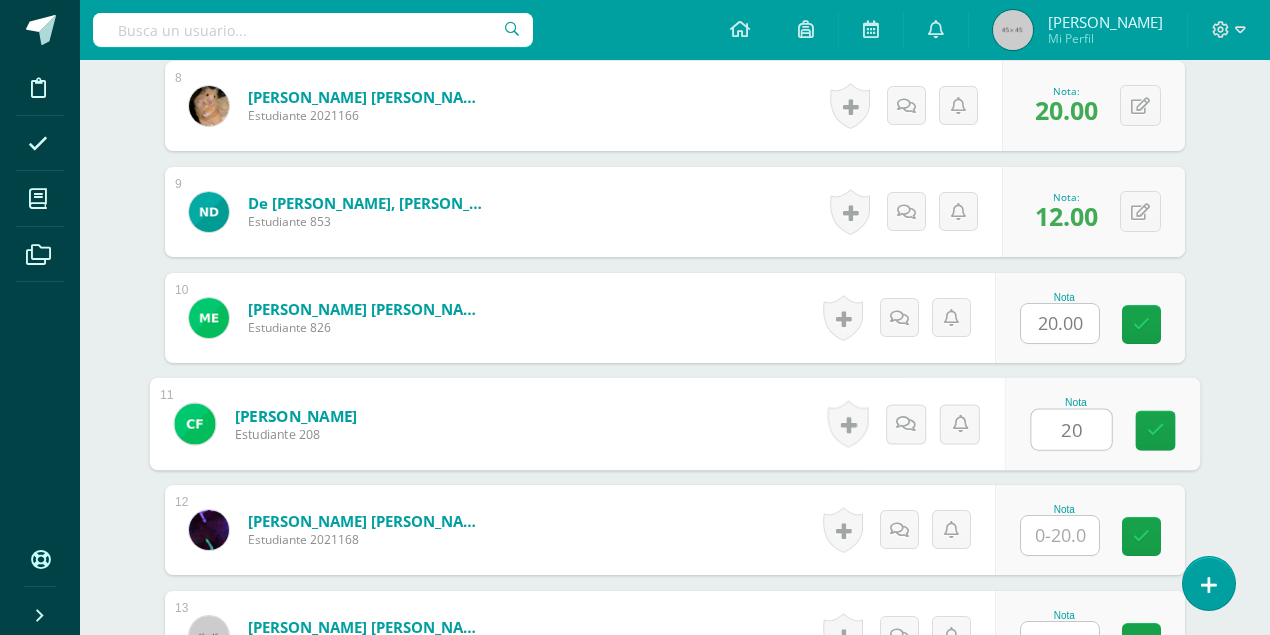 type on "20" 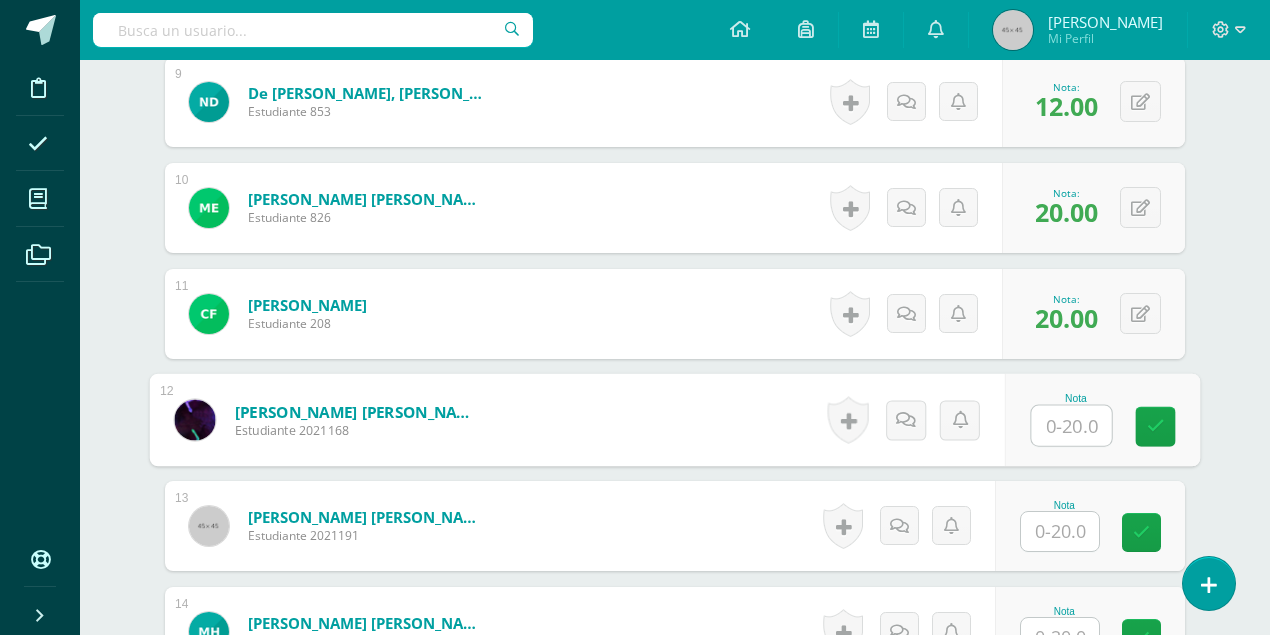 scroll, scrollTop: 1595, scrollLeft: 0, axis: vertical 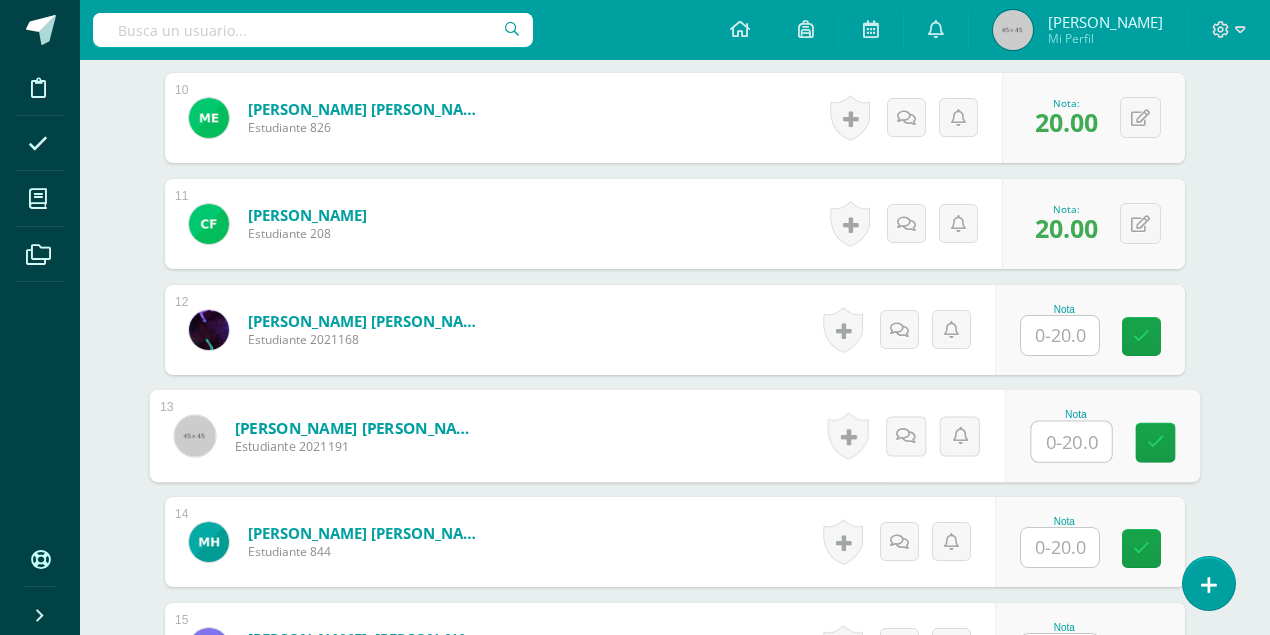 click at bounding box center (1072, 442) 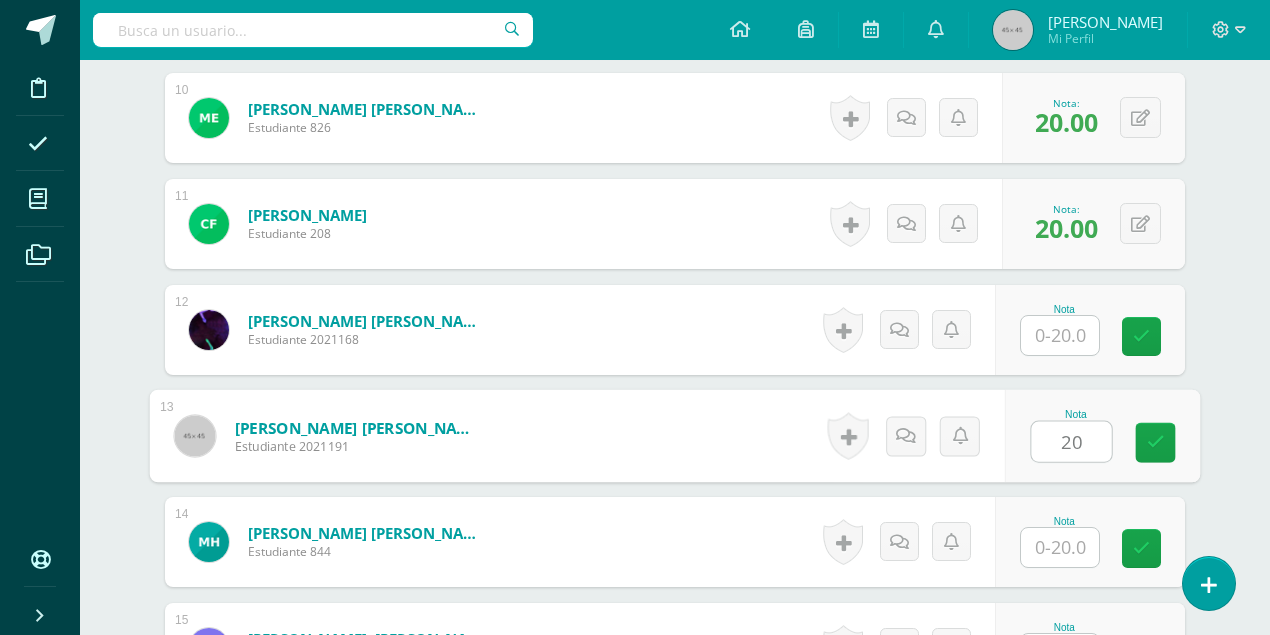 type on "20" 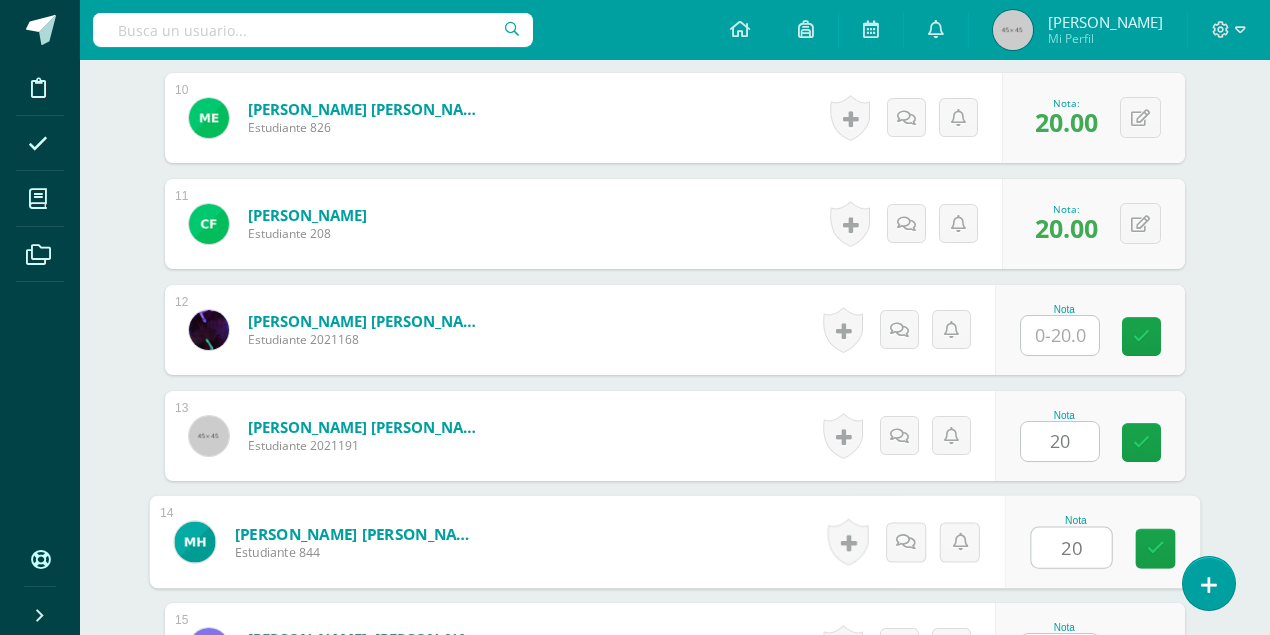 type on "20" 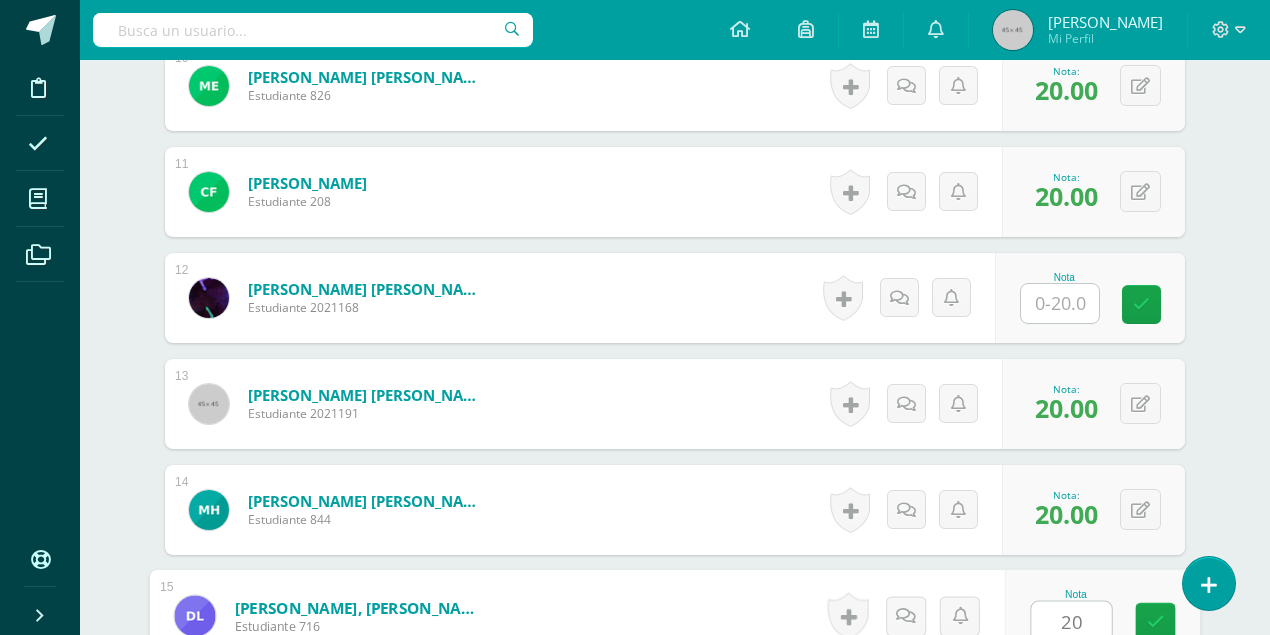 type on "20" 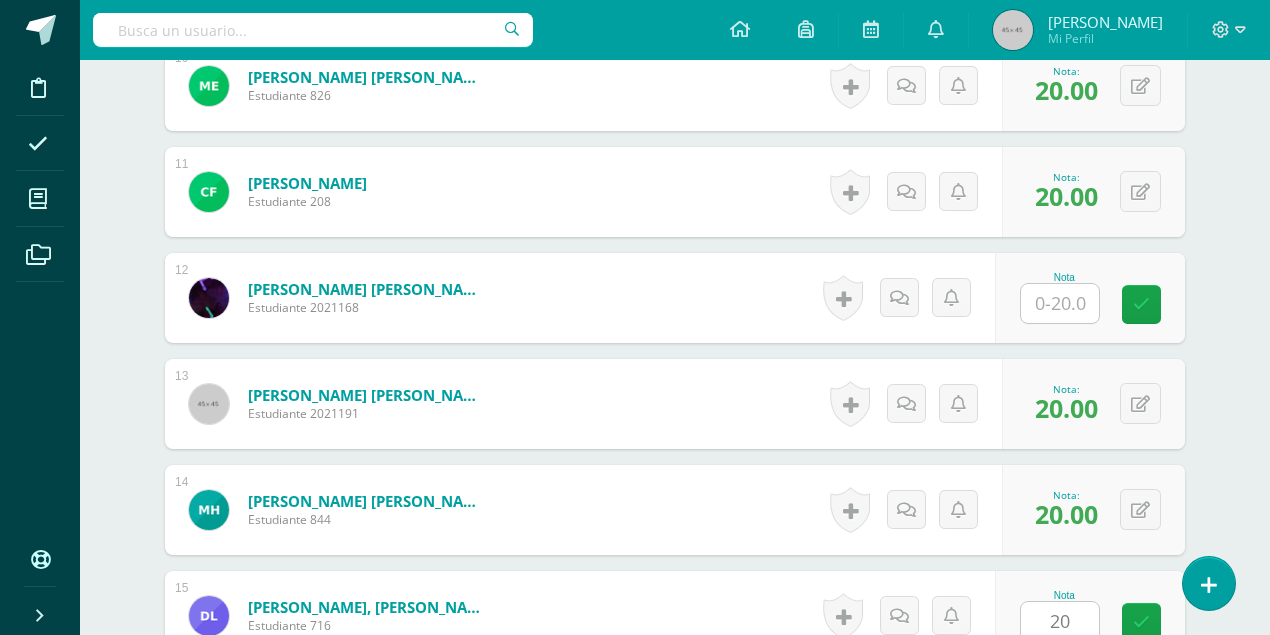 scroll, scrollTop: 2031, scrollLeft: 0, axis: vertical 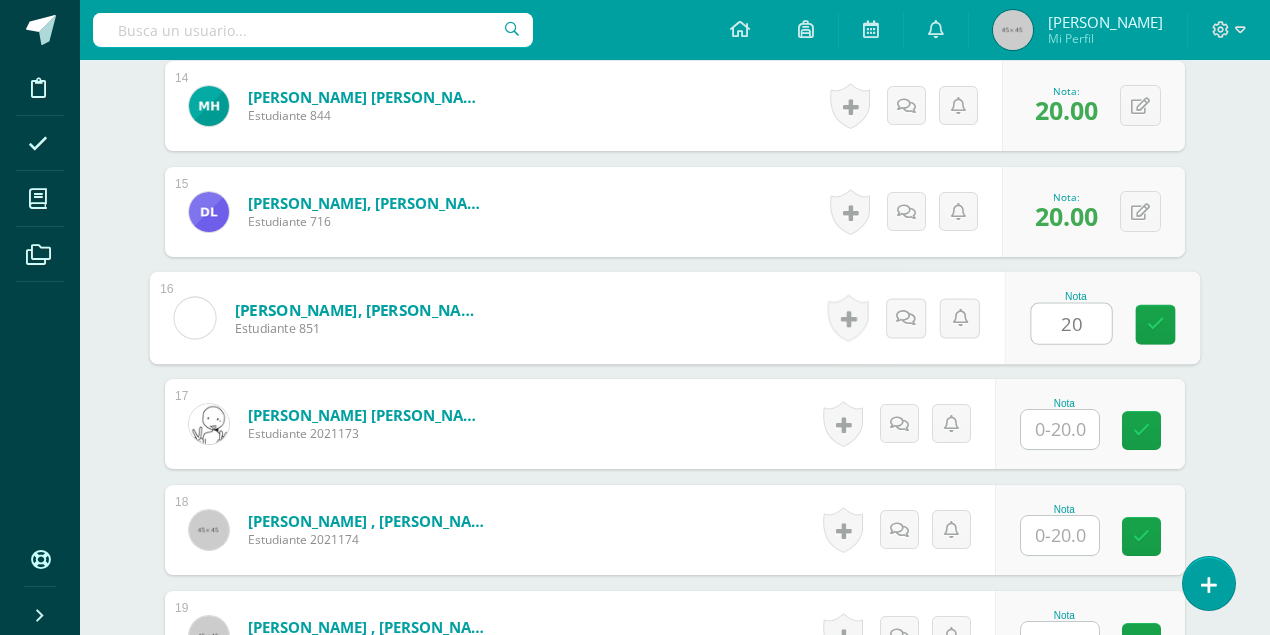 type on "20" 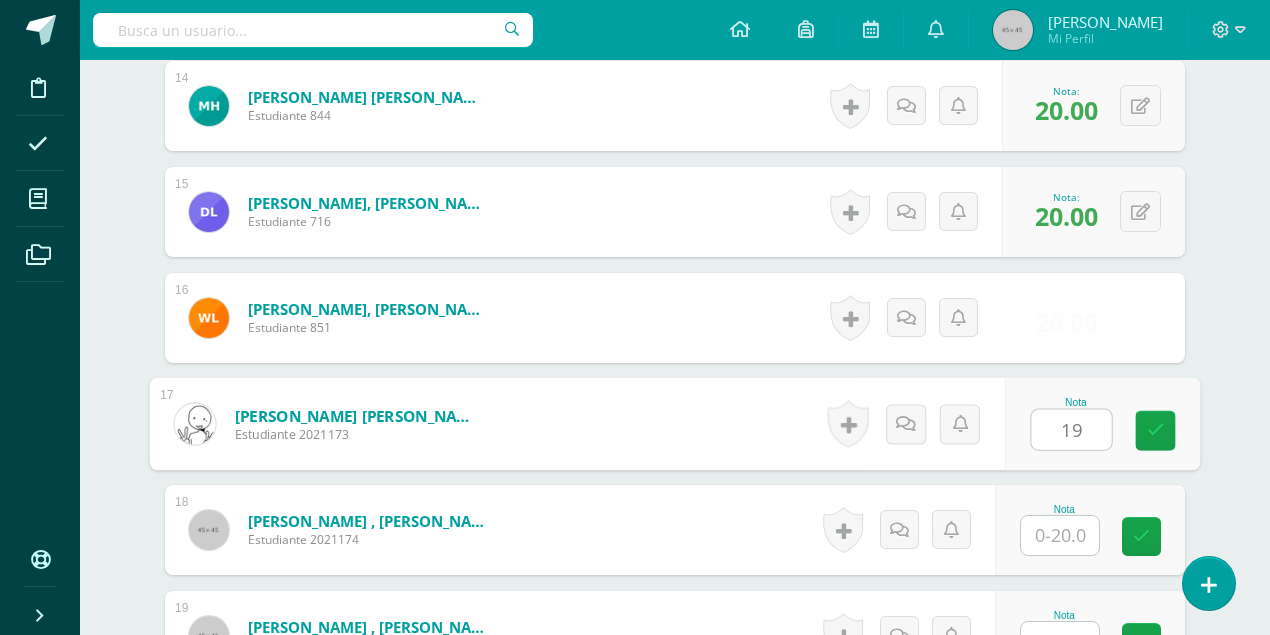 type on "19" 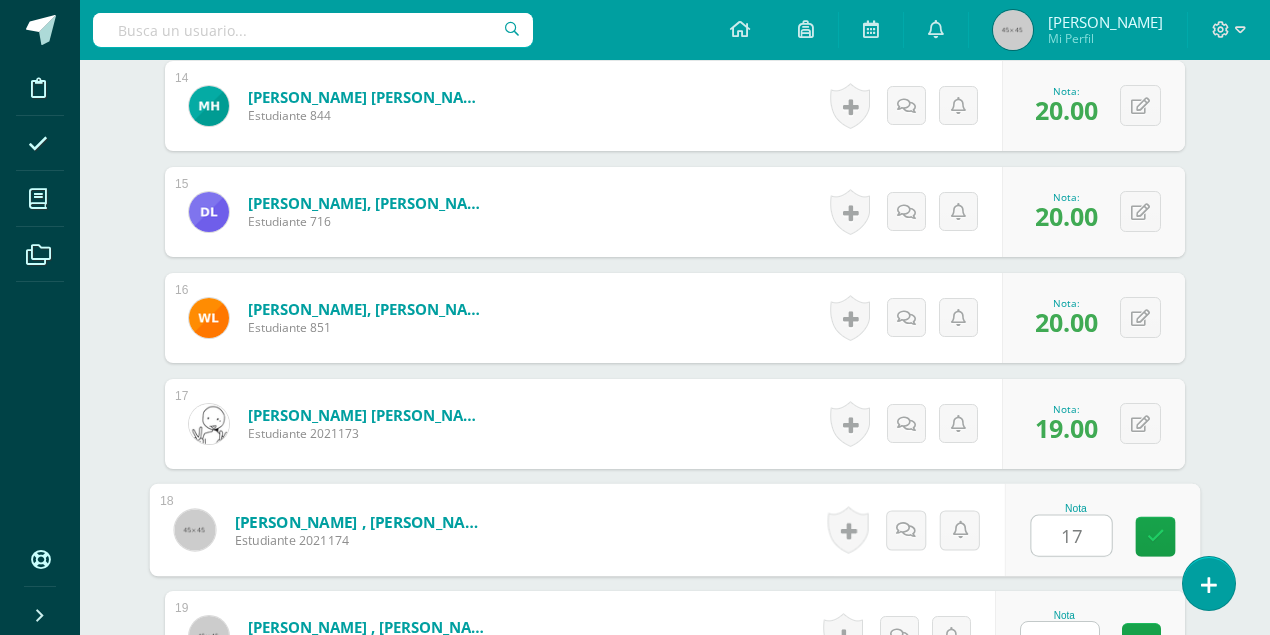 type on "17" 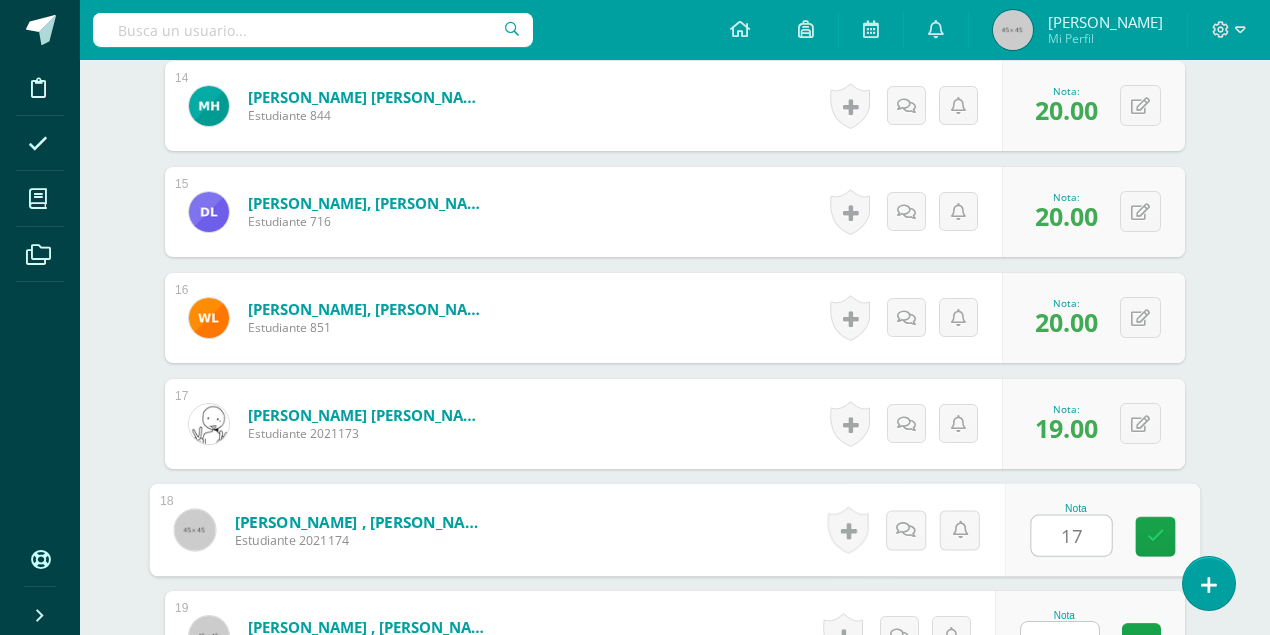 scroll, scrollTop: 2051, scrollLeft: 0, axis: vertical 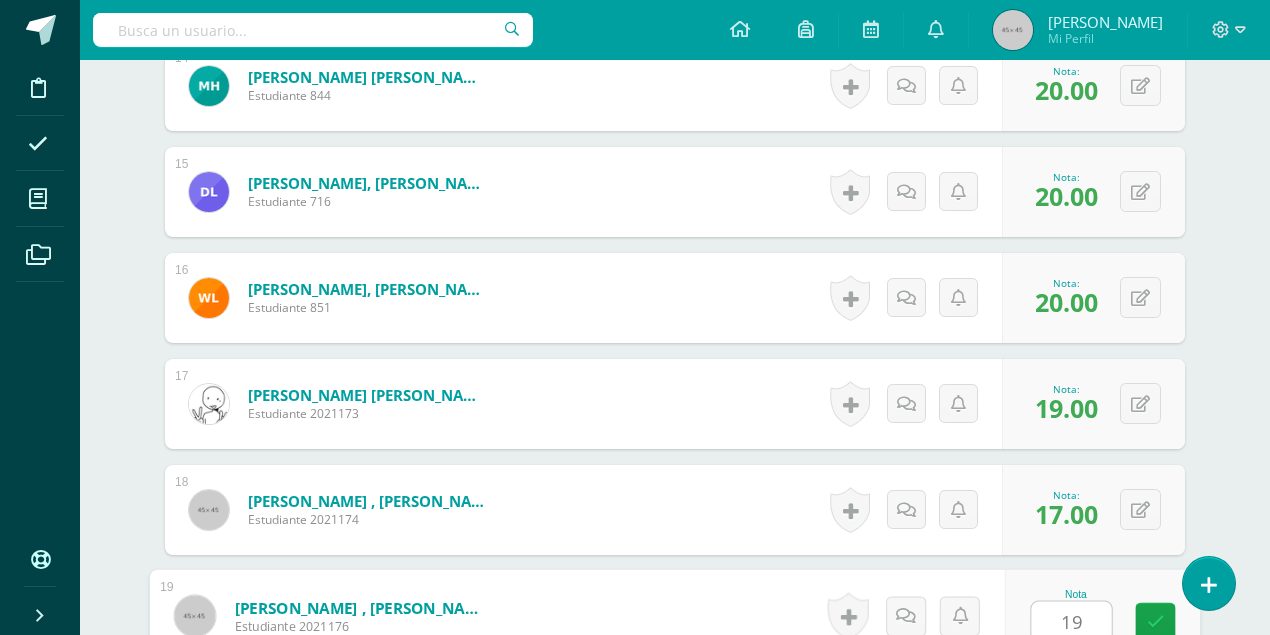 type on "19" 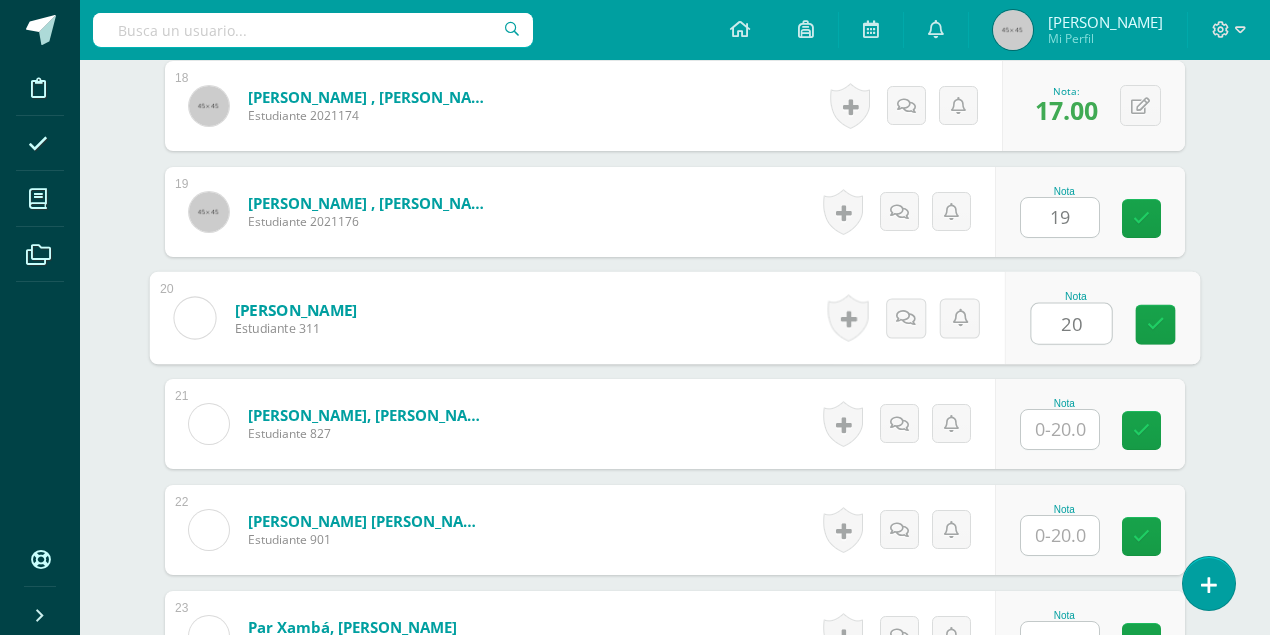 type on "20" 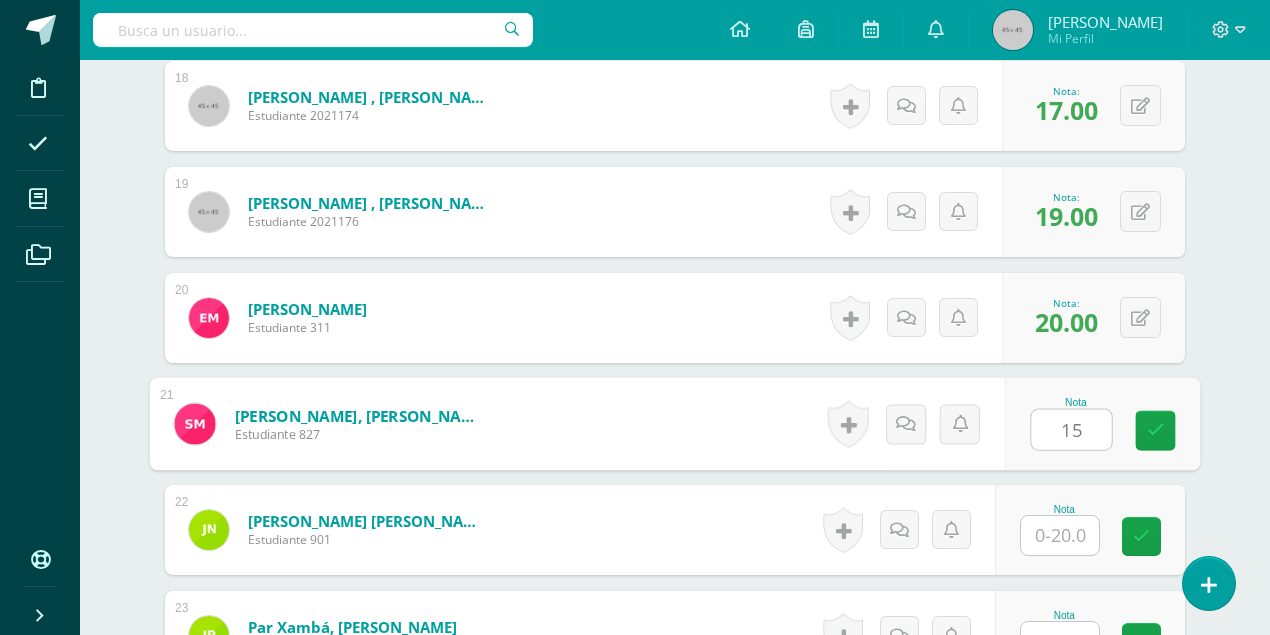 type on "15" 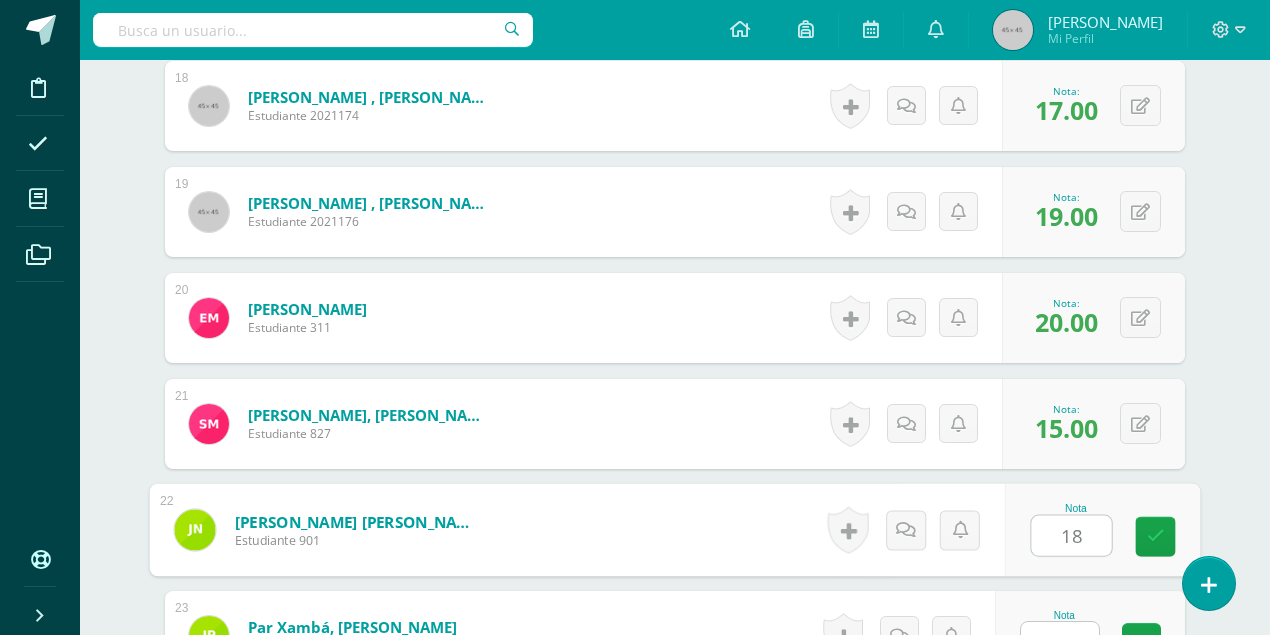 type on "18" 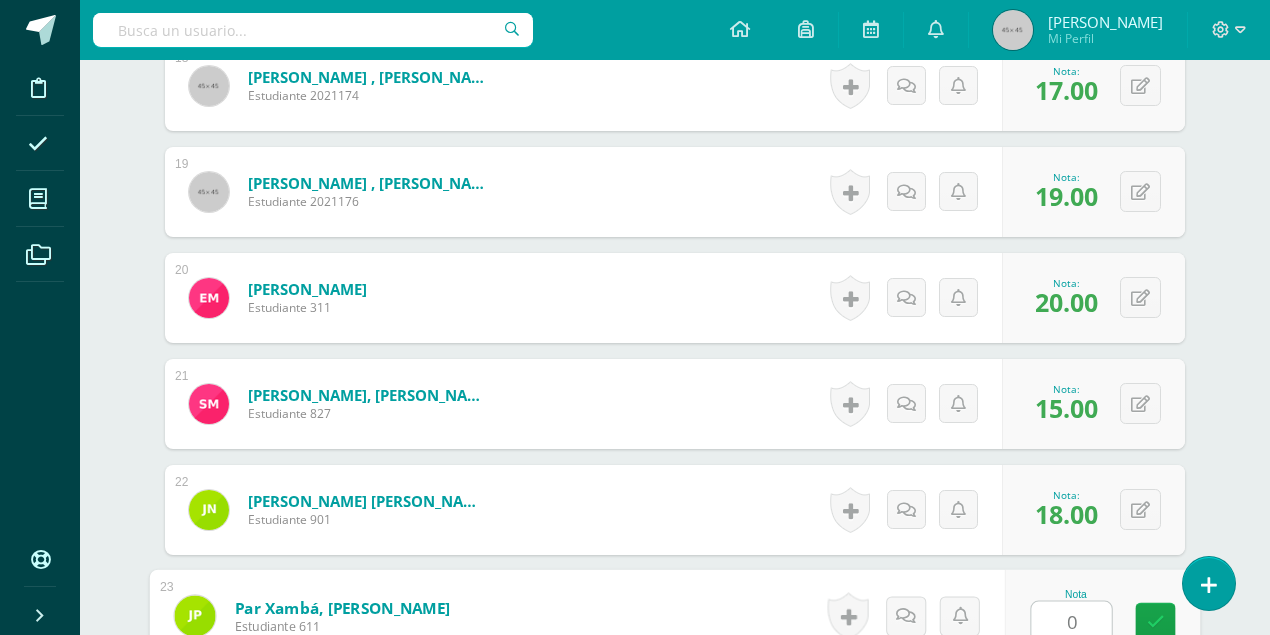 type on "0" 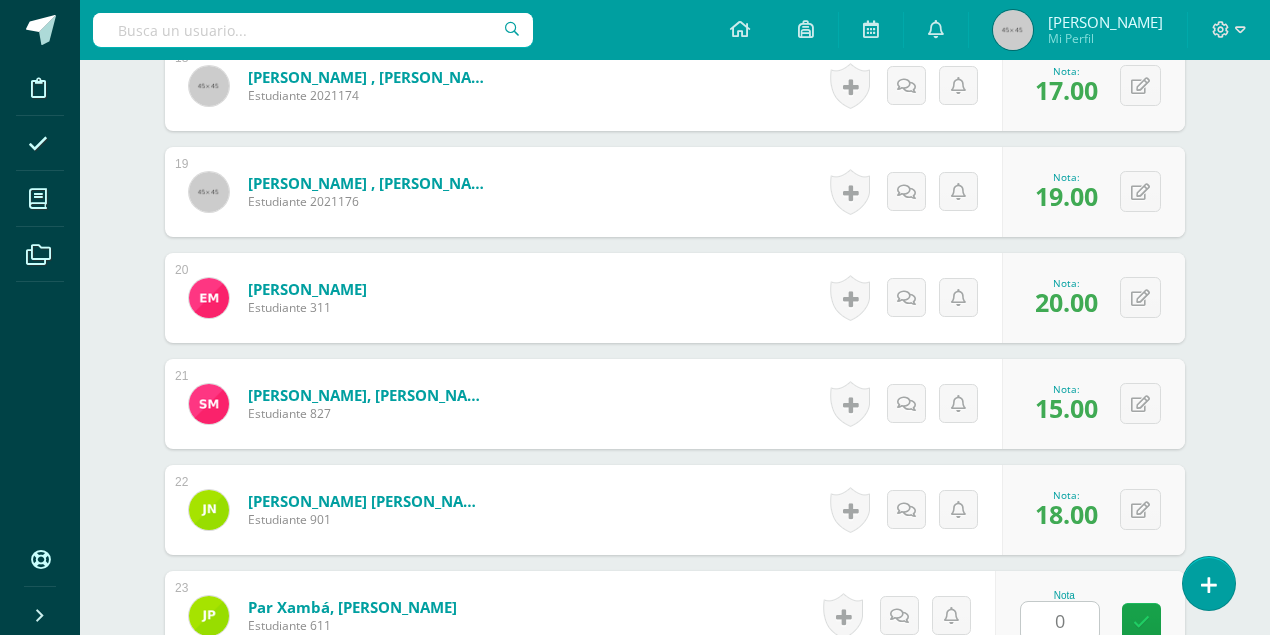 scroll, scrollTop: 2879, scrollLeft: 0, axis: vertical 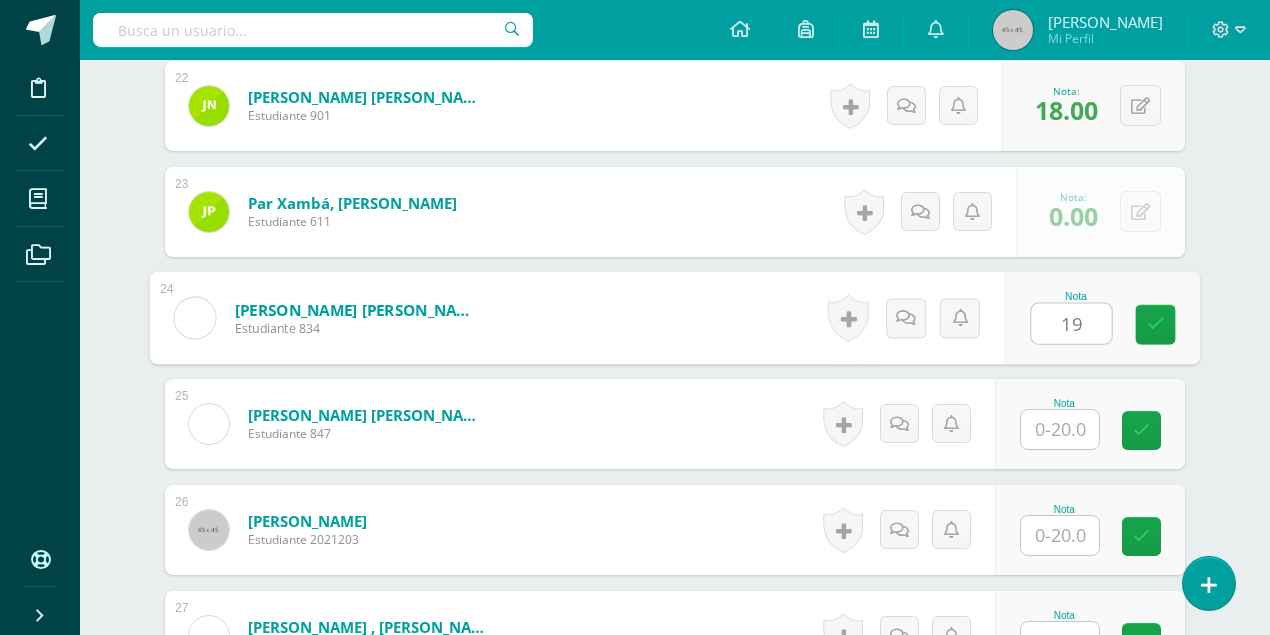 type on "19" 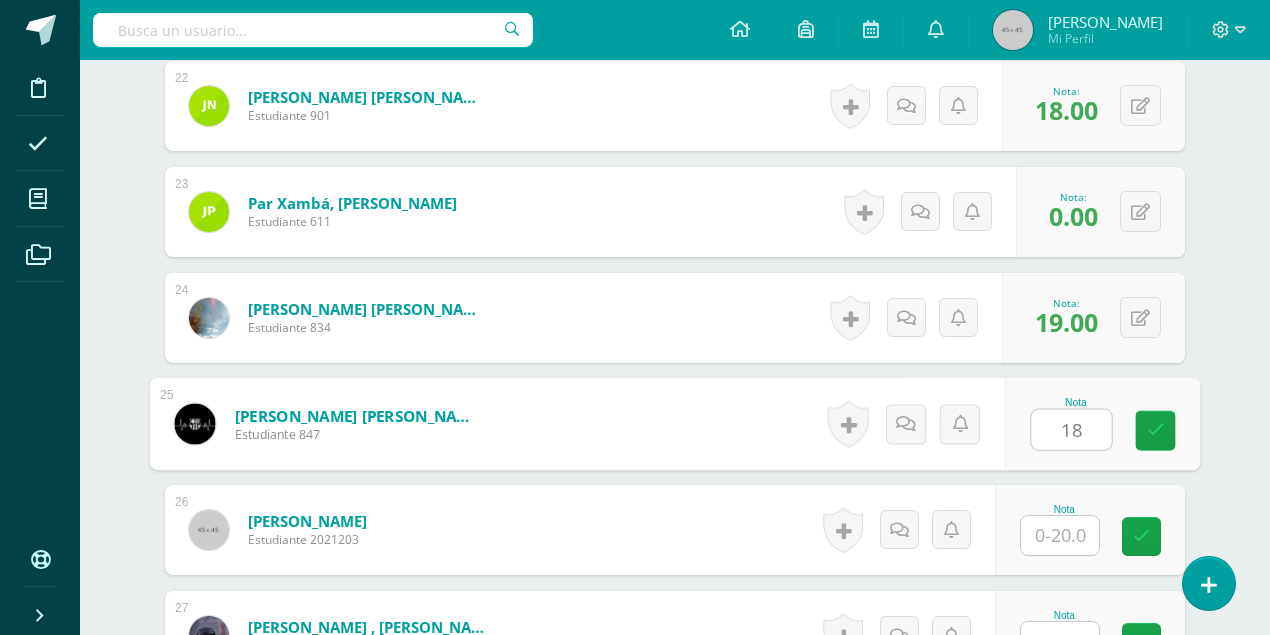 type on "18" 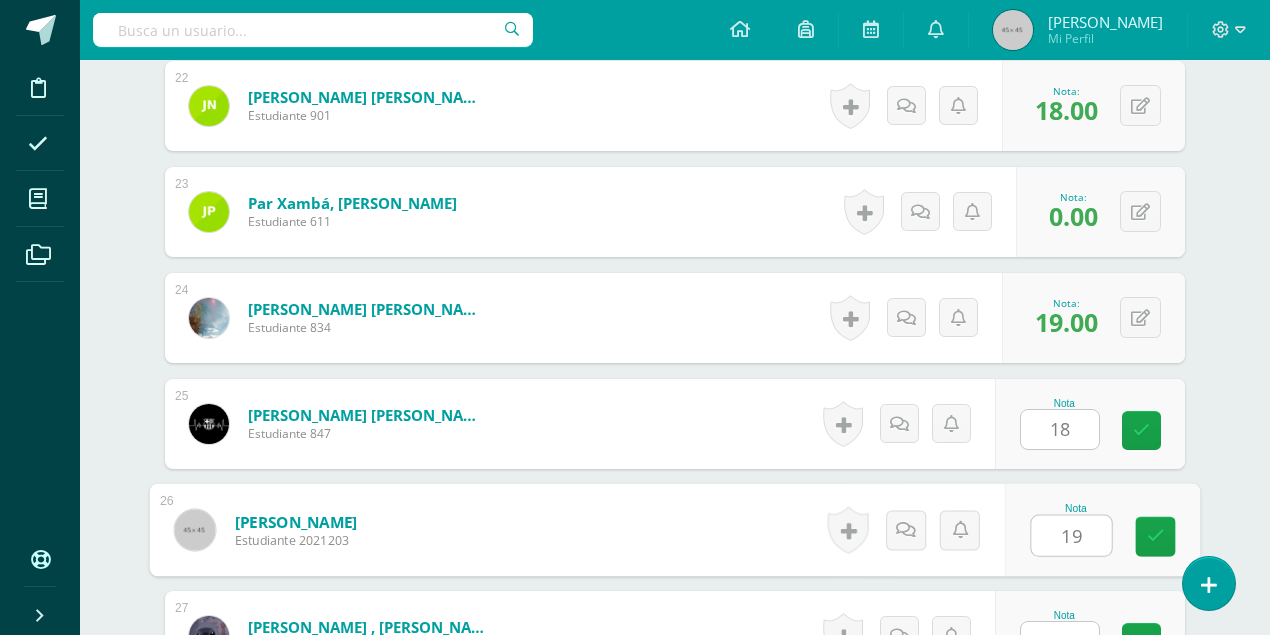 type on "19" 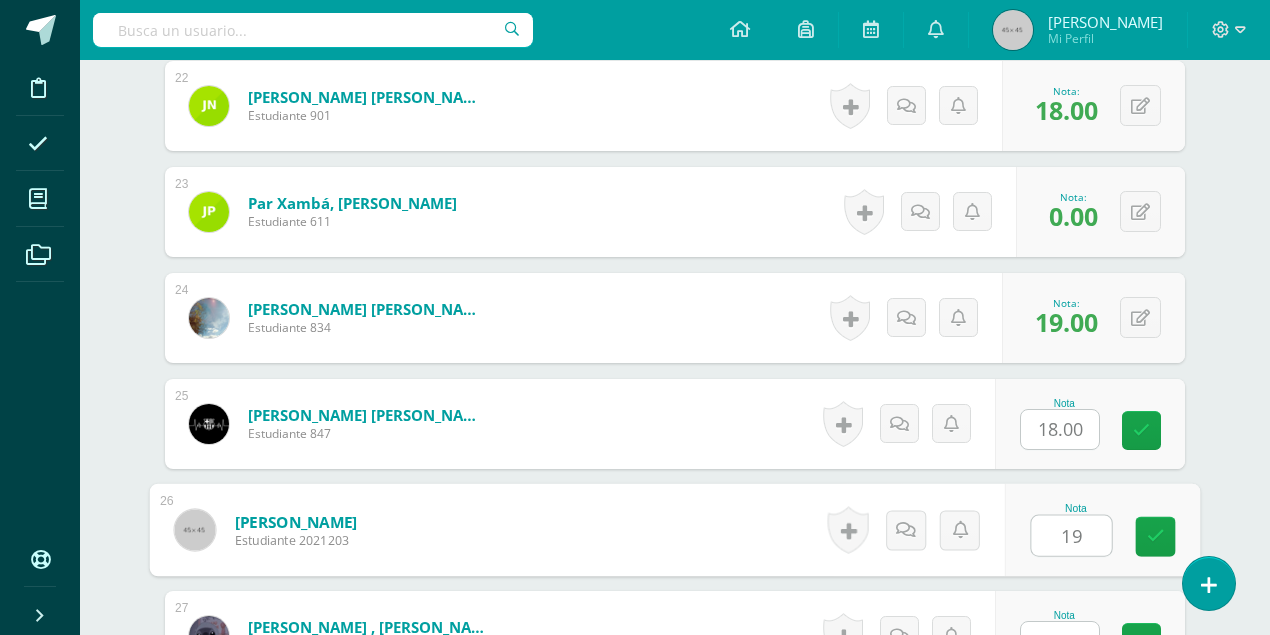 scroll, scrollTop: 2899, scrollLeft: 0, axis: vertical 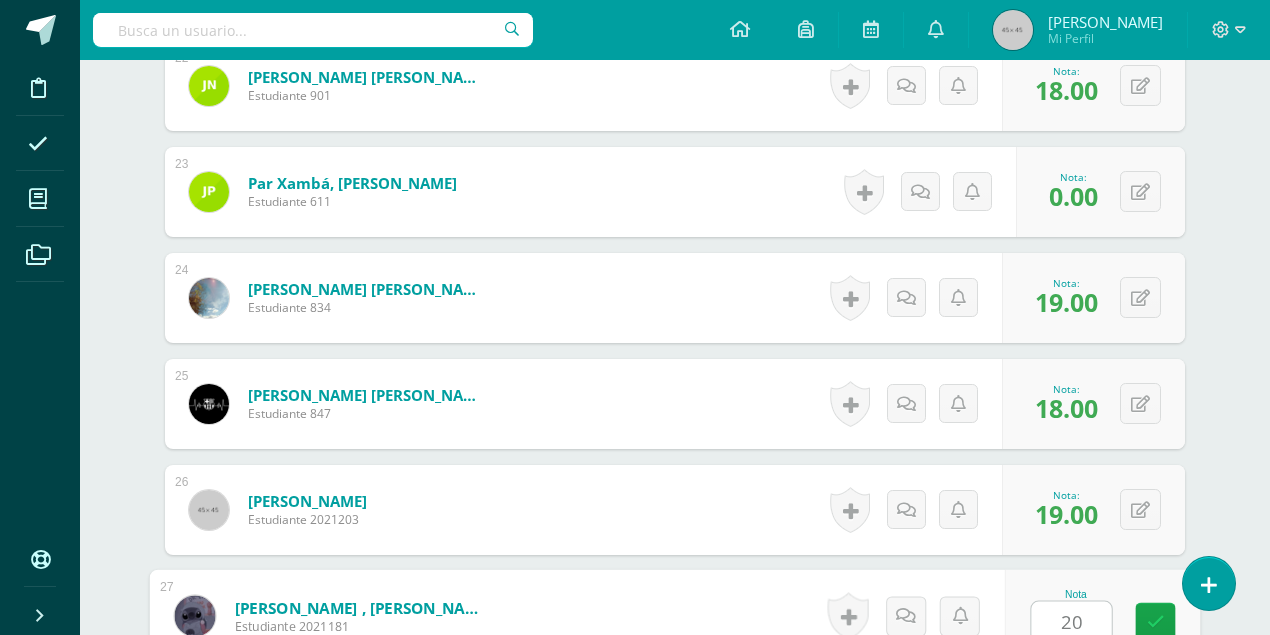 type on "20" 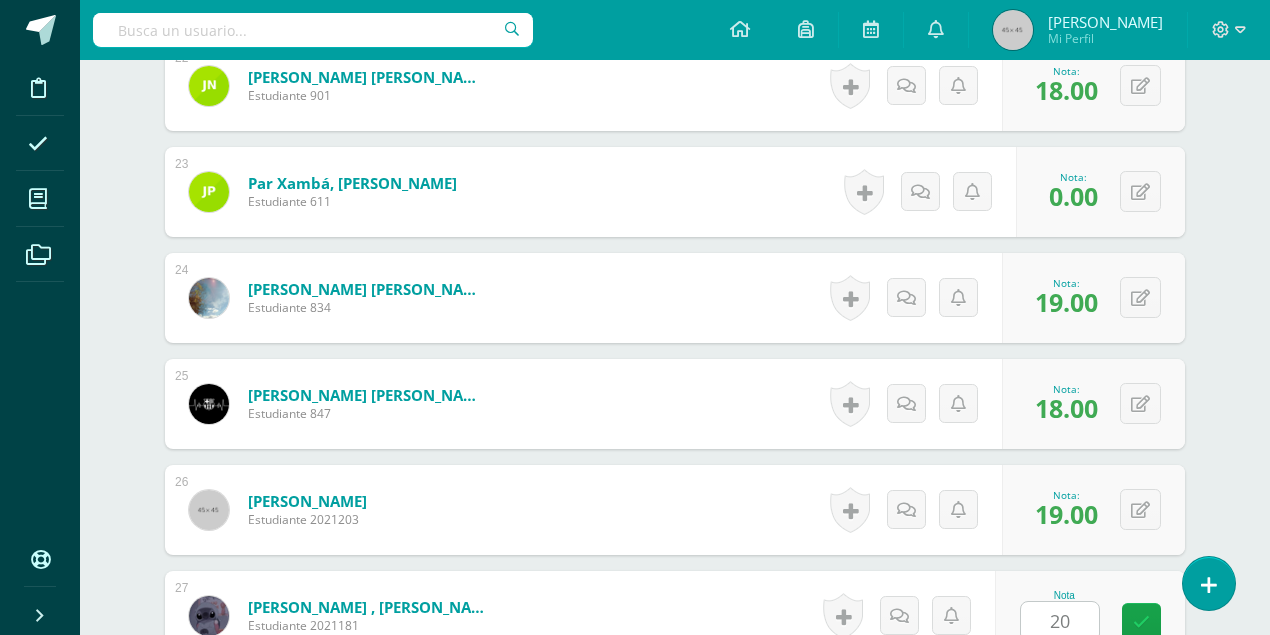 scroll, scrollTop: 3303, scrollLeft: 0, axis: vertical 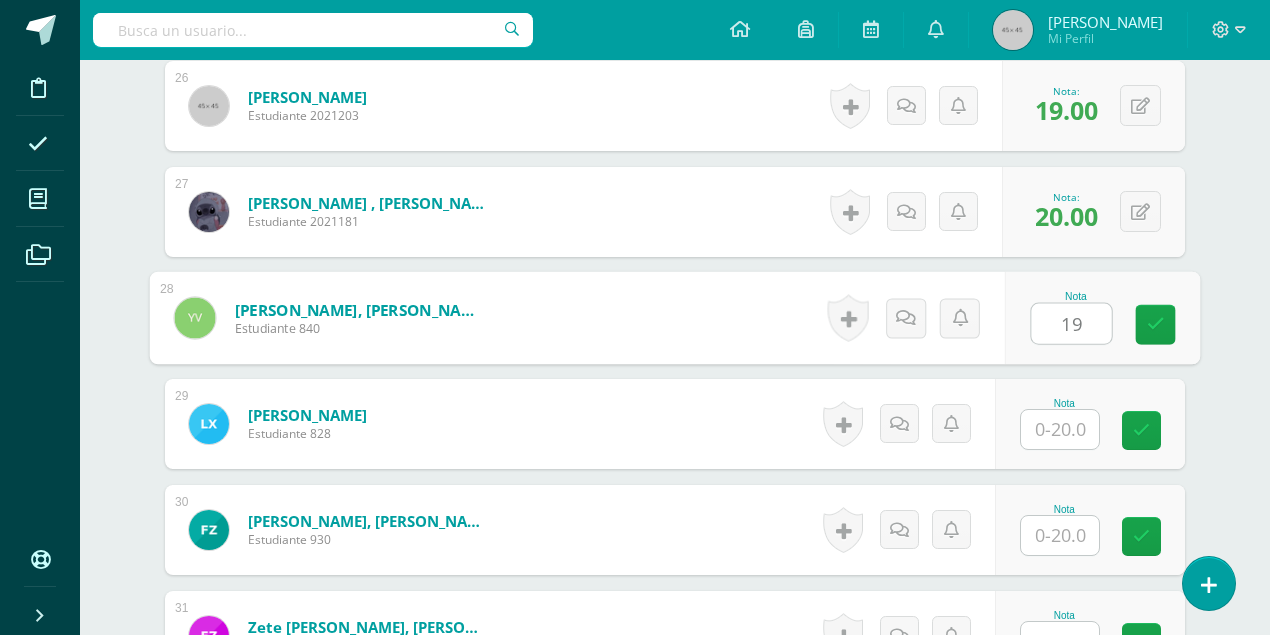 type on "19" 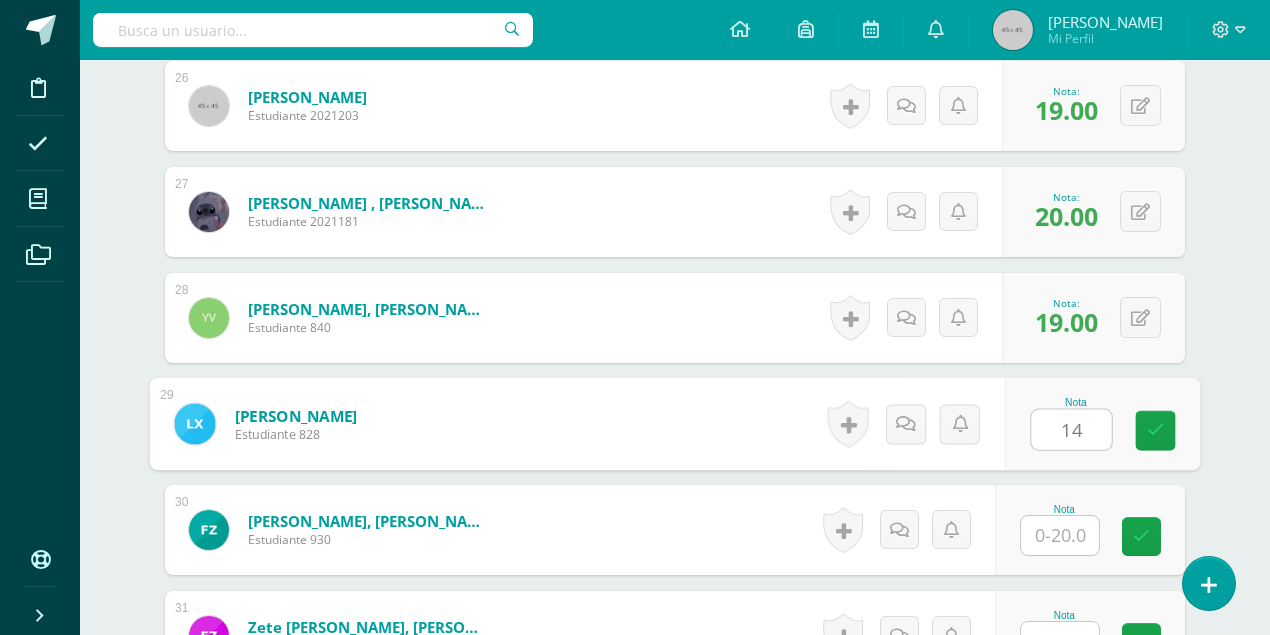 type on "14" 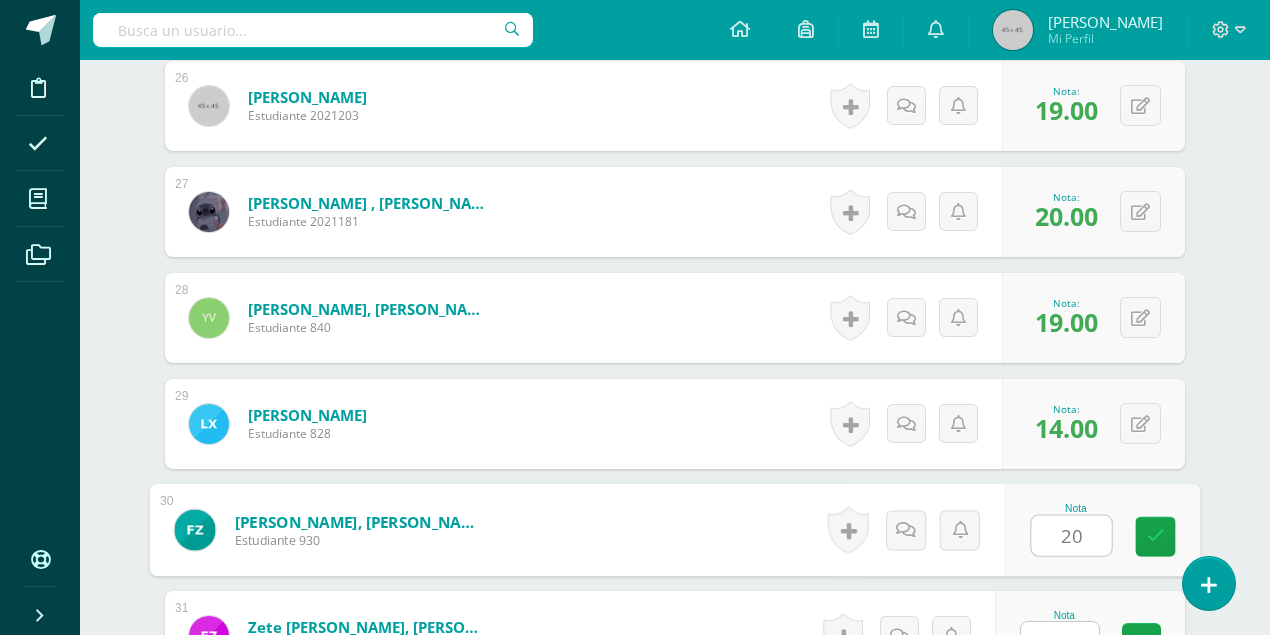 scroll, scrollTop: 3323, scrollLeft: 0, axis: vertical 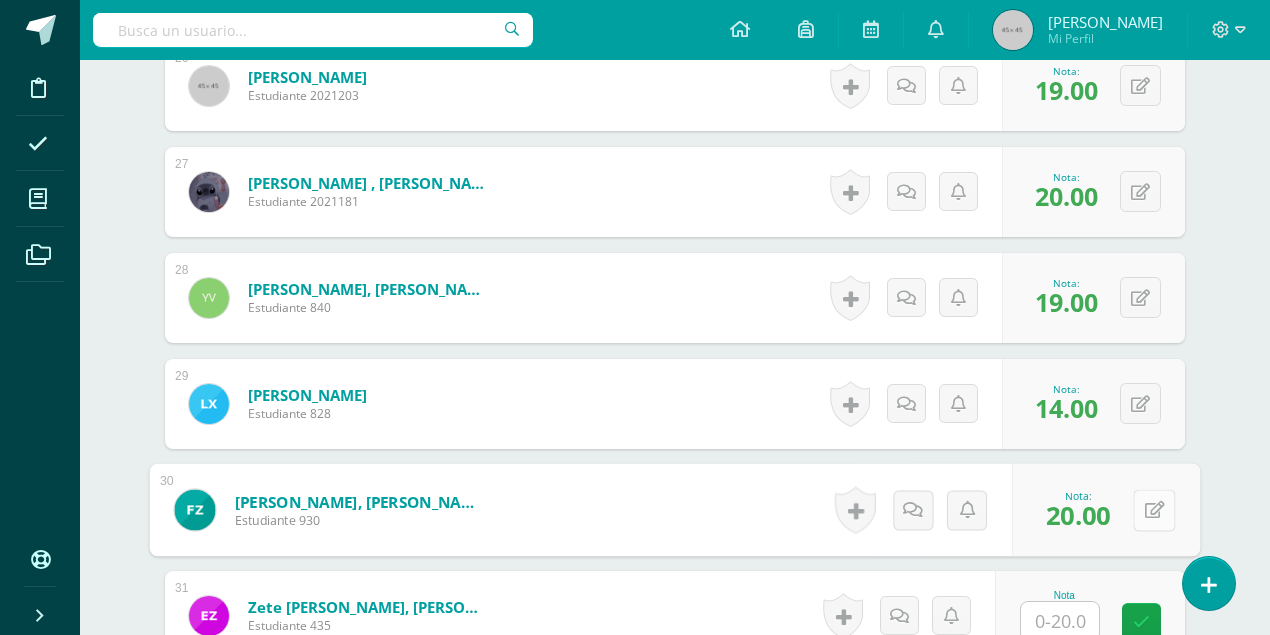 click on "0
Logros
Logros obtenidos
Aún no hay logros agregados
Nota:
20.00" at bounding box center [1106, 510] 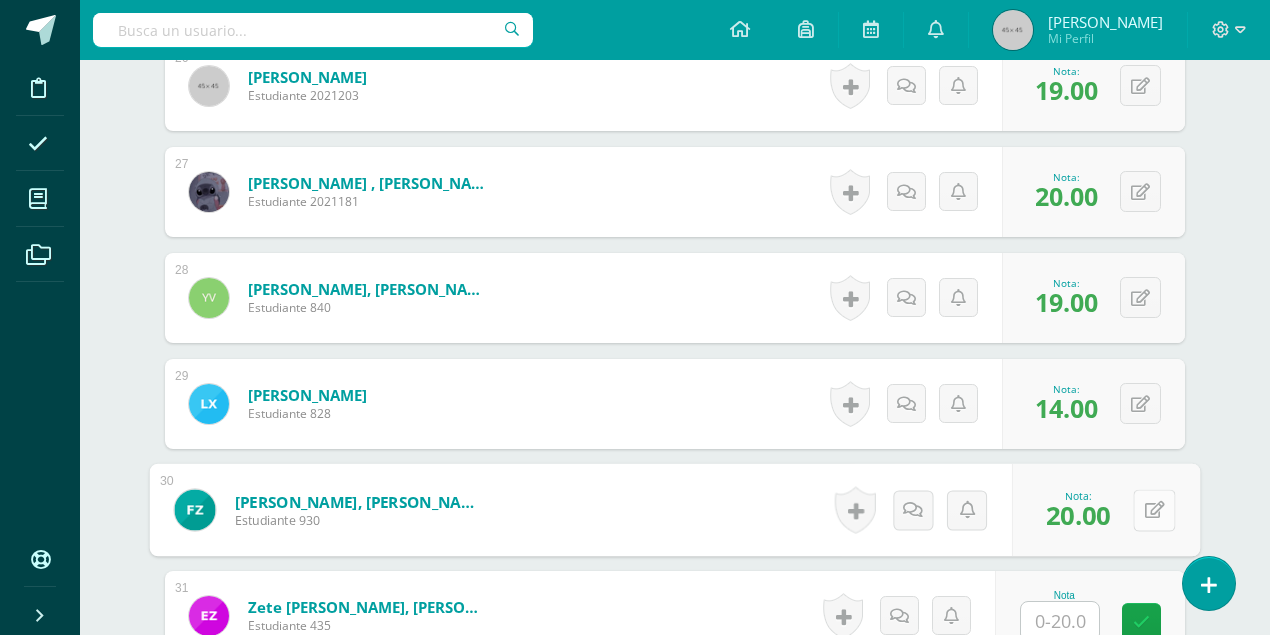 click at bounding box center (1155, 509) 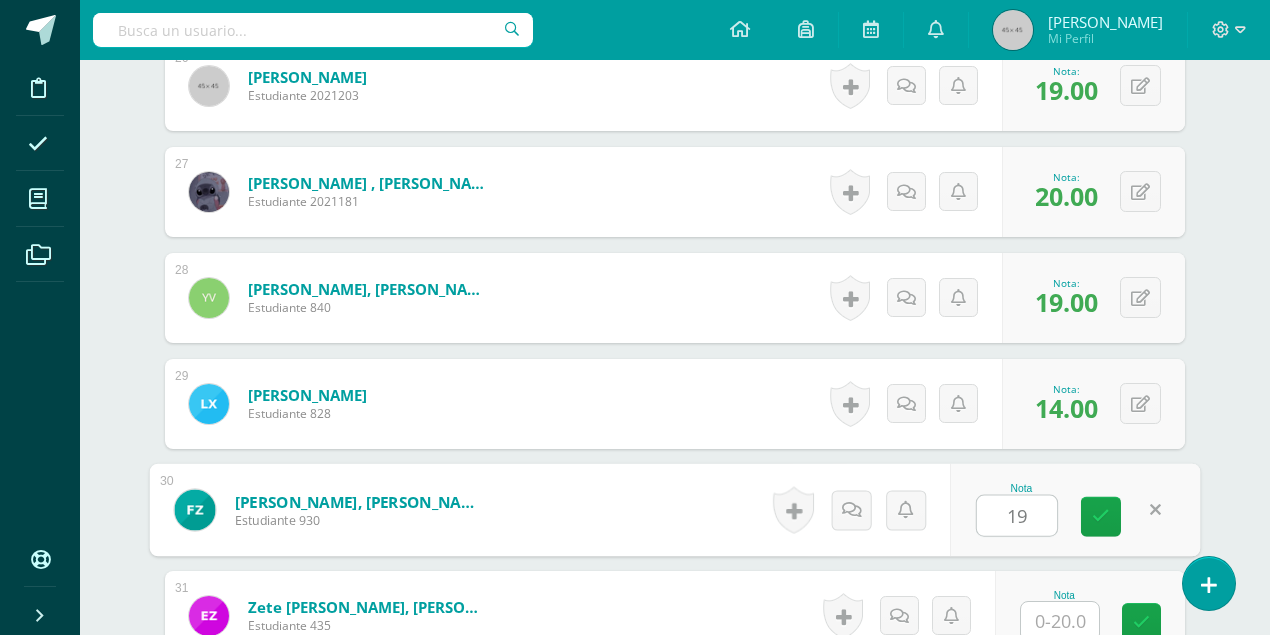 type on "19" 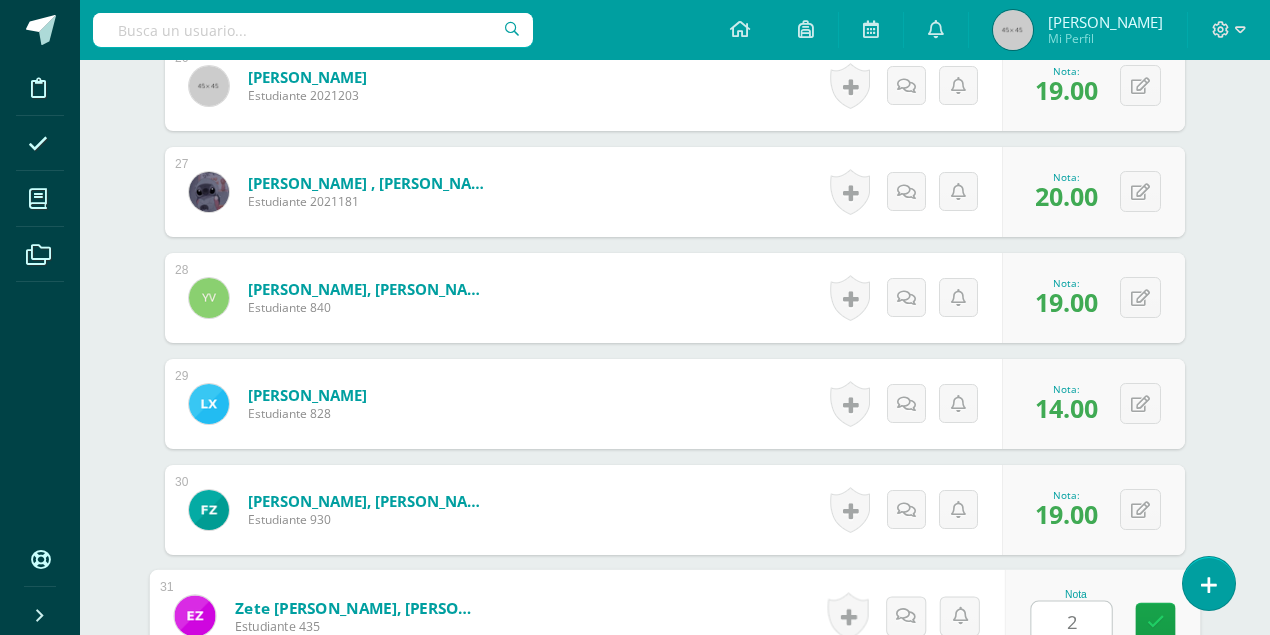 type on "20" 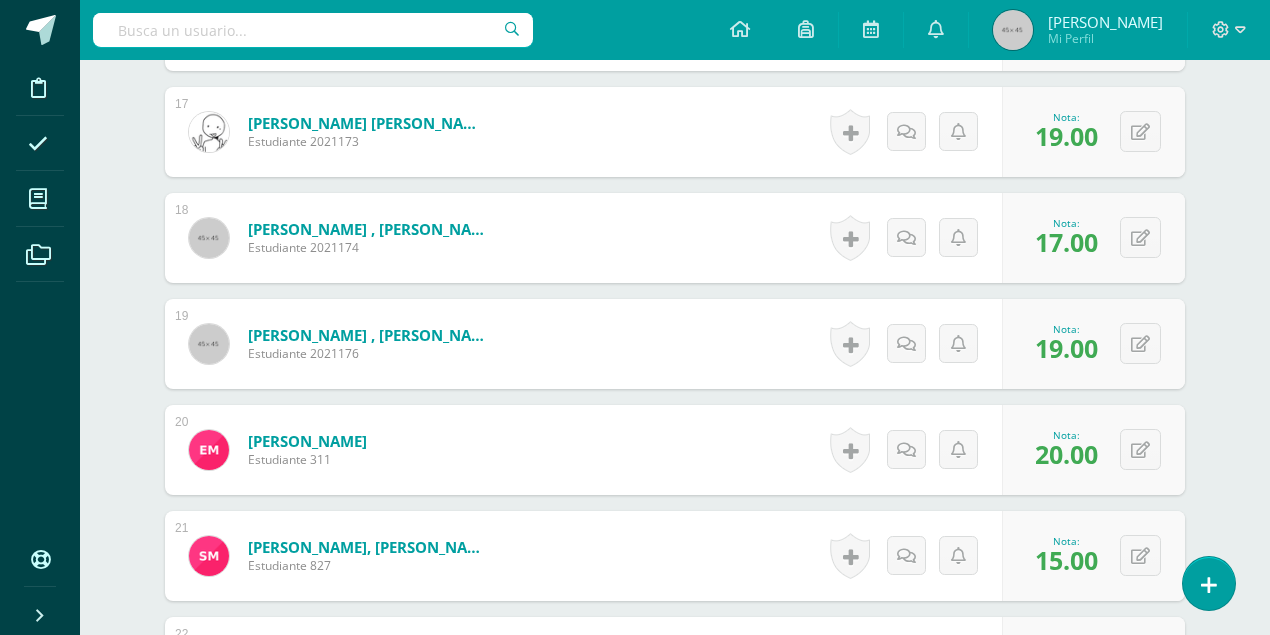 scroll, scrollTop: 1856, scrollLeft: 0, axis: vertical 